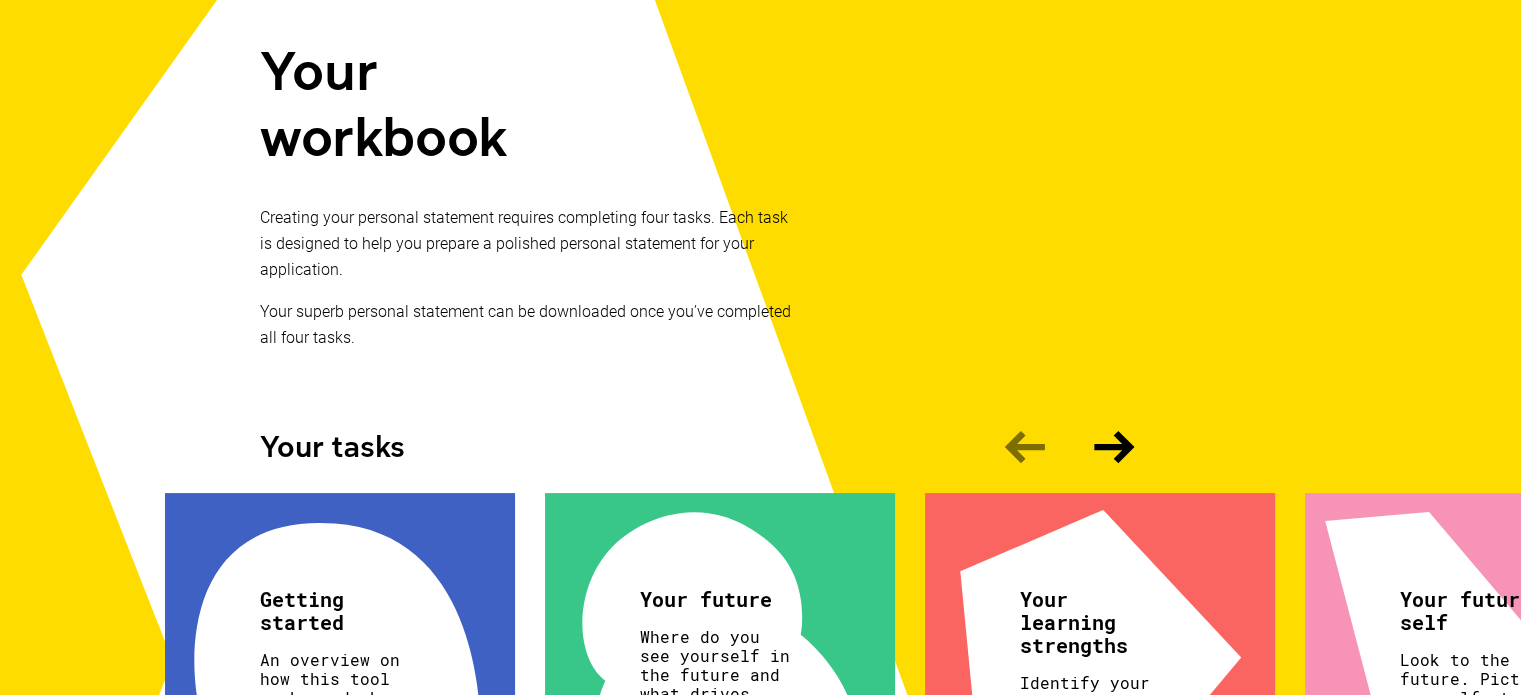 scroll, scrollTop: 500, scrollLeft: 0, axis: vertical 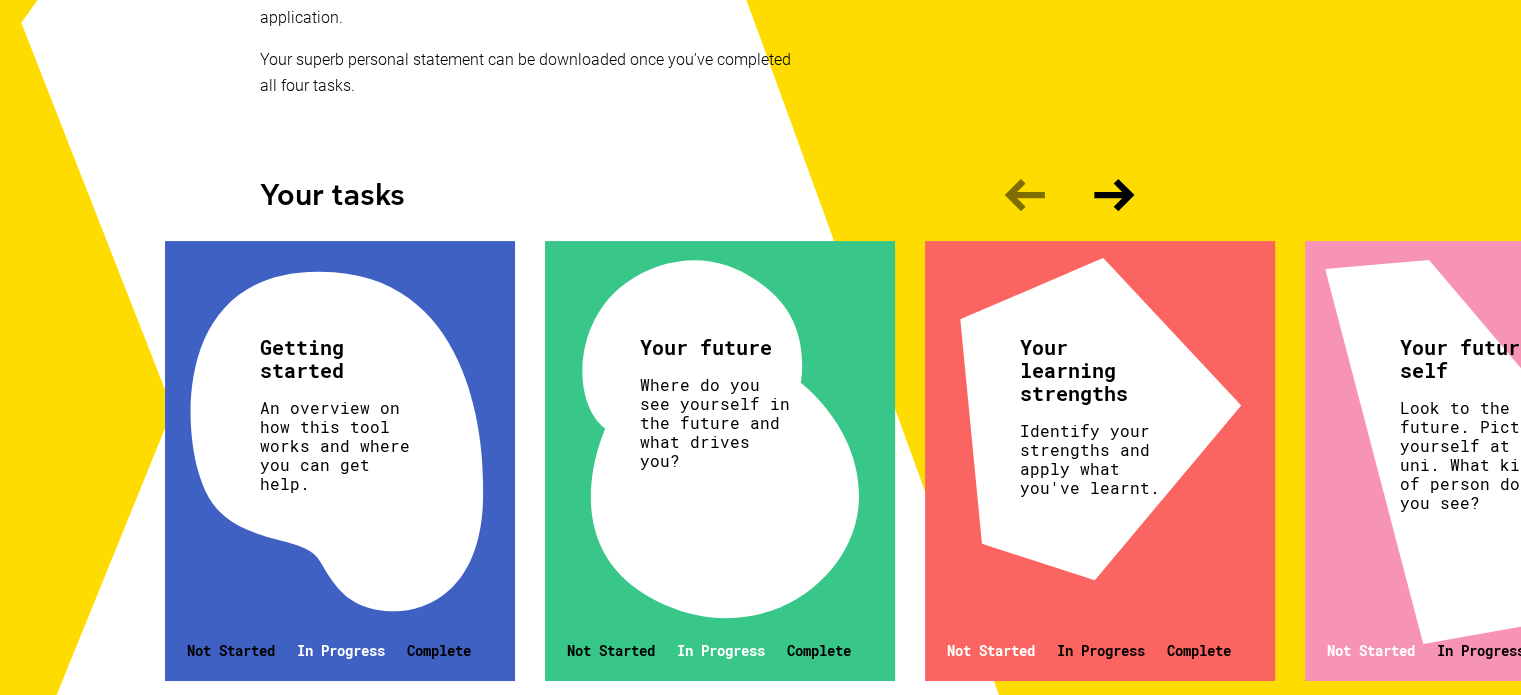 click on "In Progress" at bounding box center (341, 650) 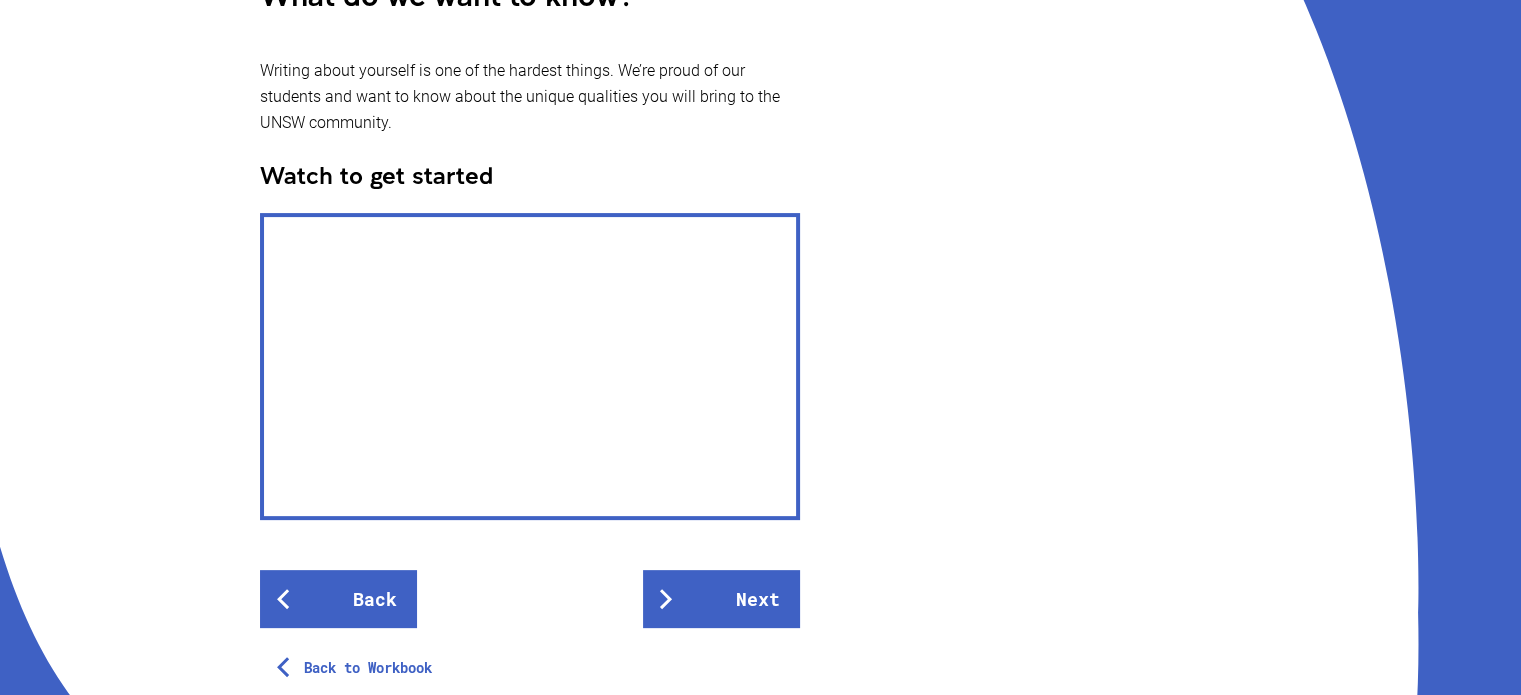scroll, scrollTop: 500, scrollLeft: 0, axis: vertical 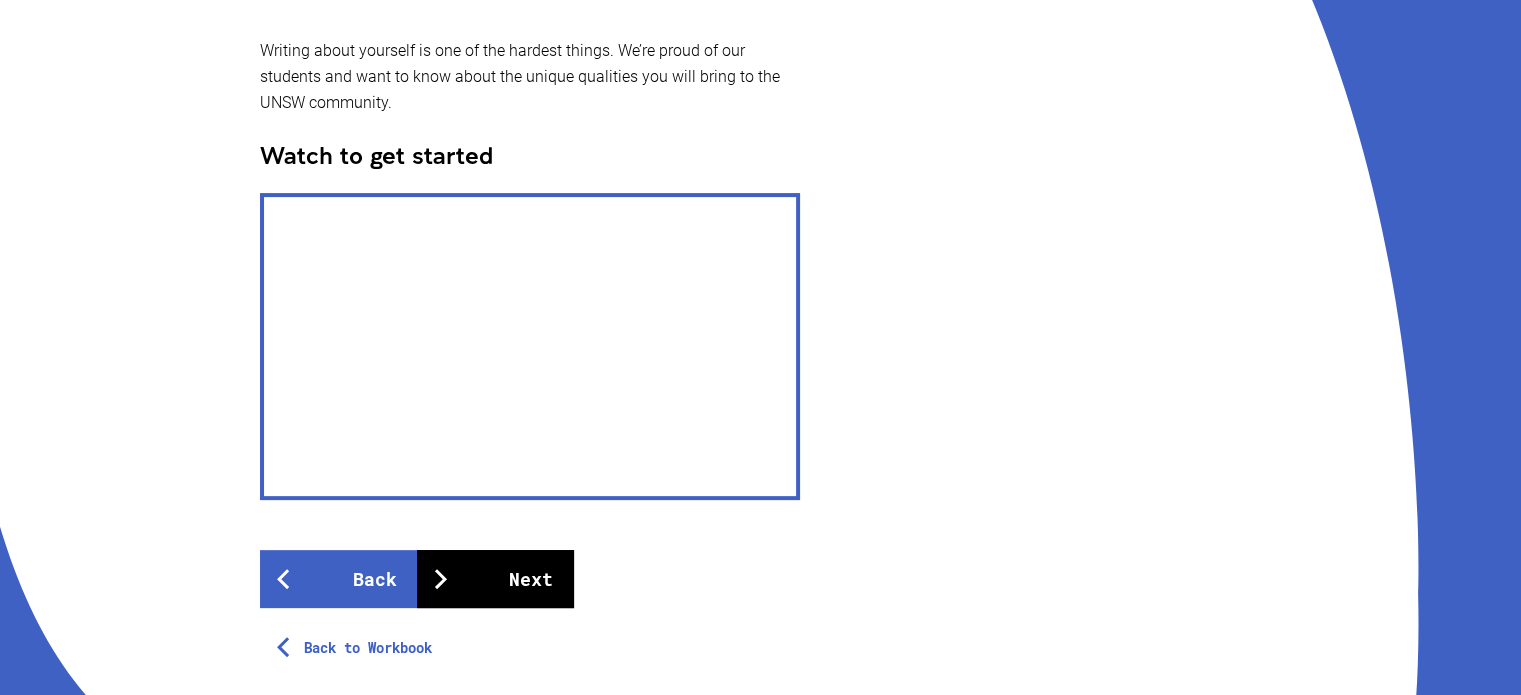click on "Next" at bounding box center (495, 579) 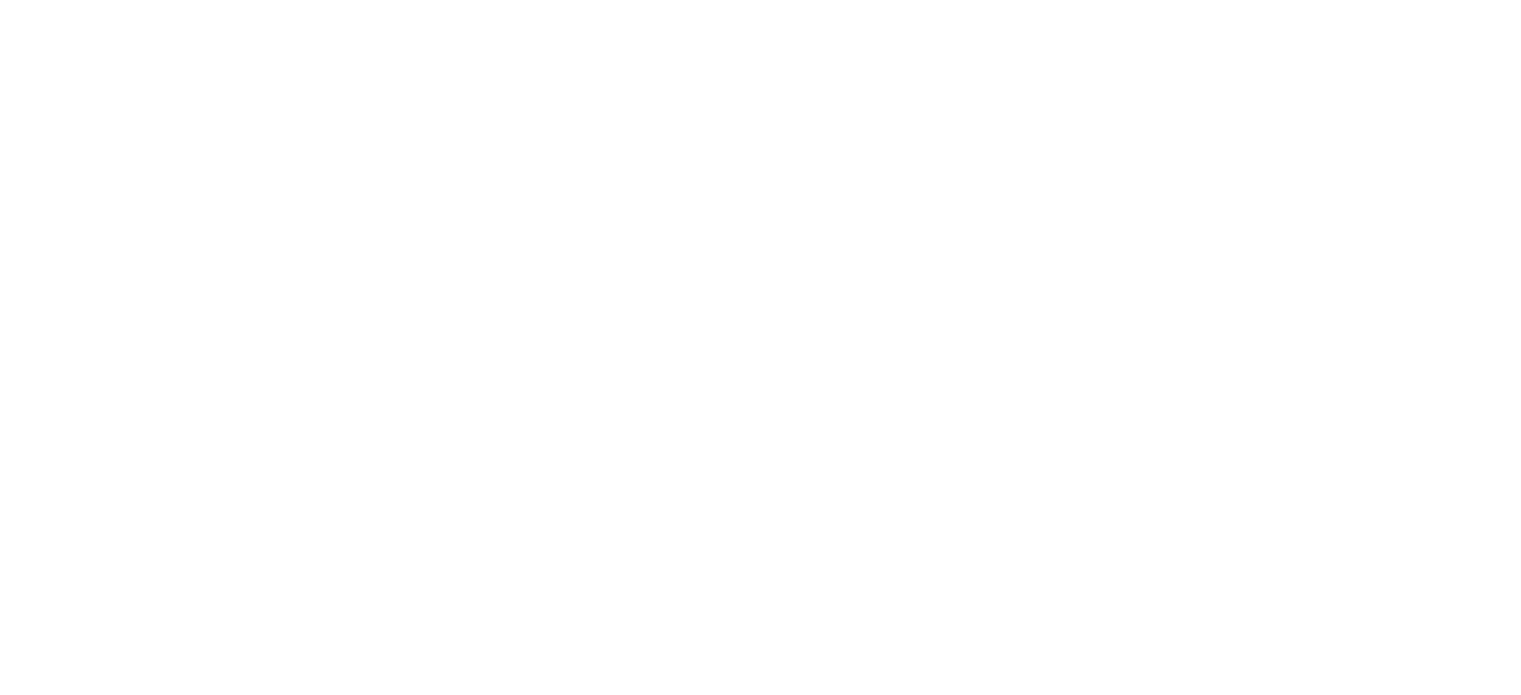 scroll, scrollTop: 0, scrollLeft: 0, axis: both 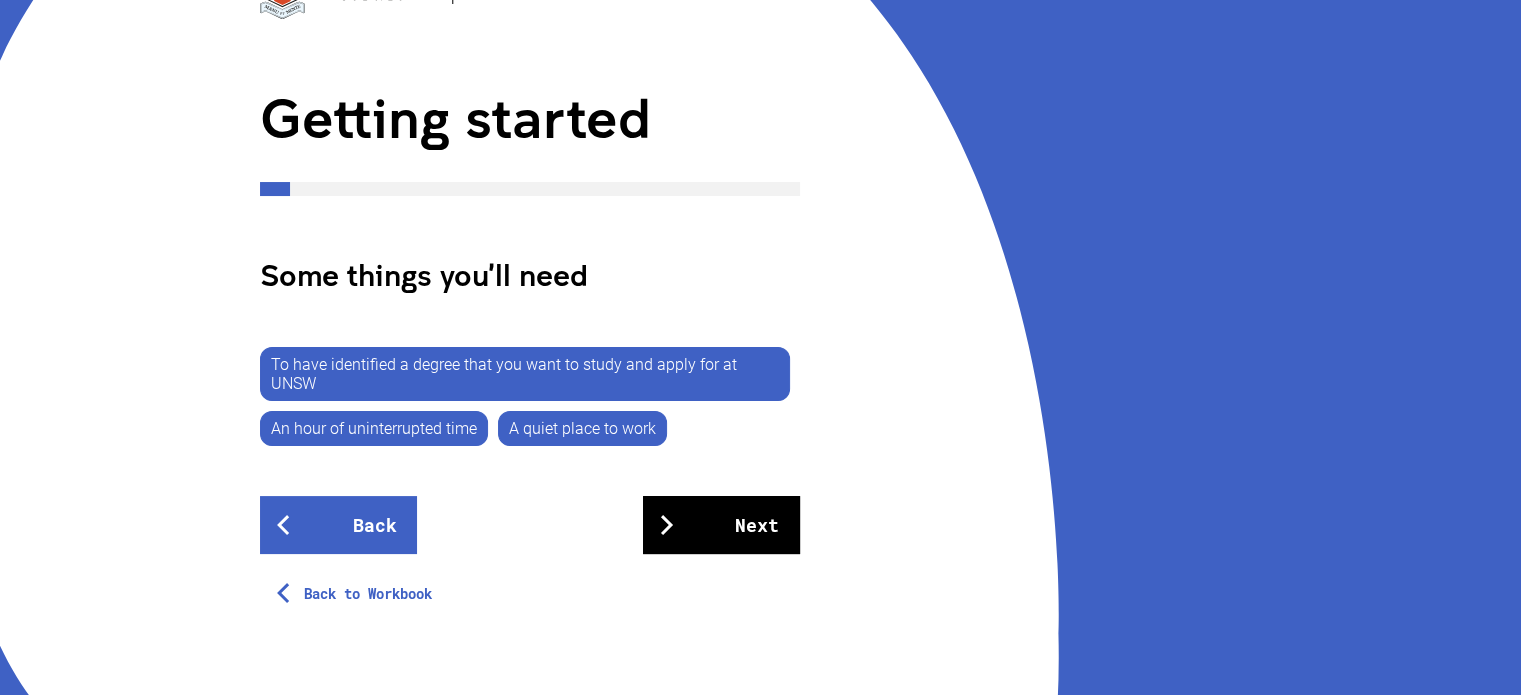 click on "Next" at bounding box center [721, 525] 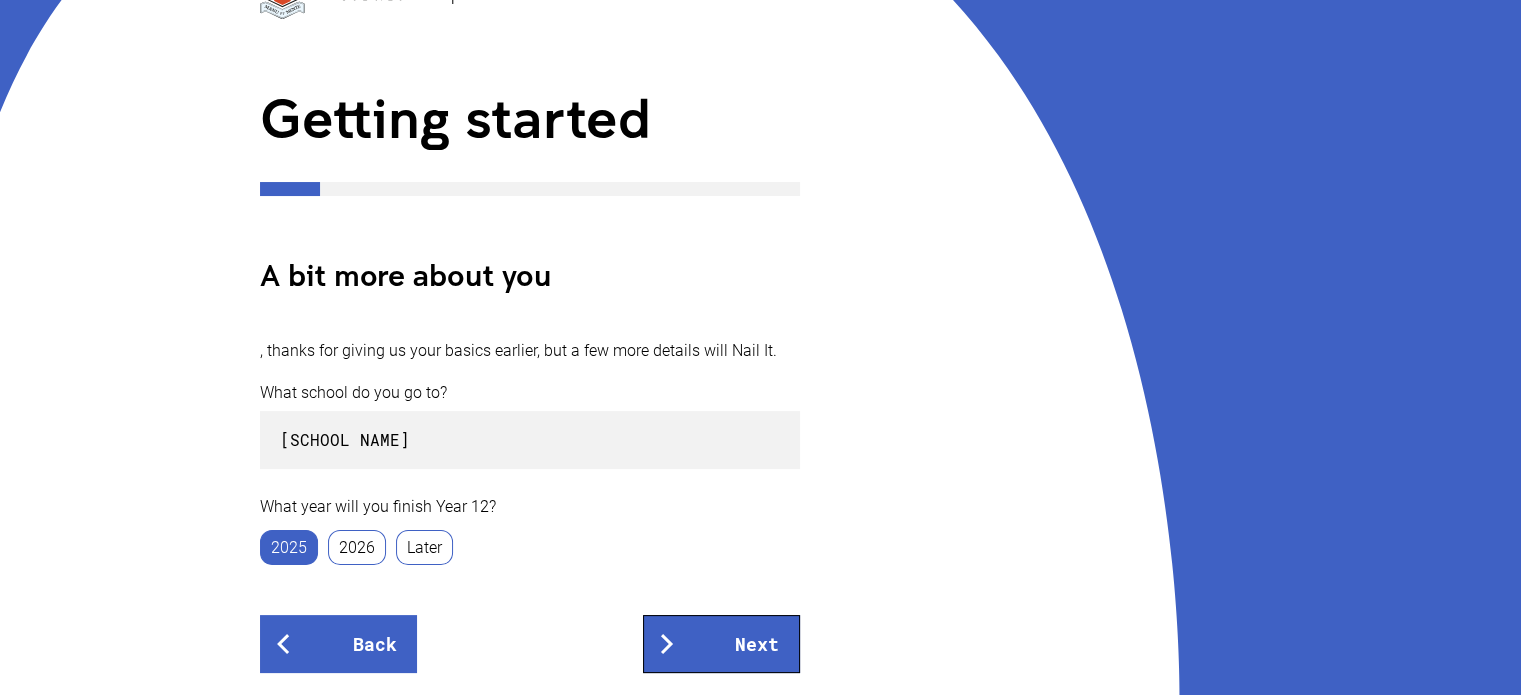 scroll, scrollTop: 0, scrollLeft: 0, axis: both 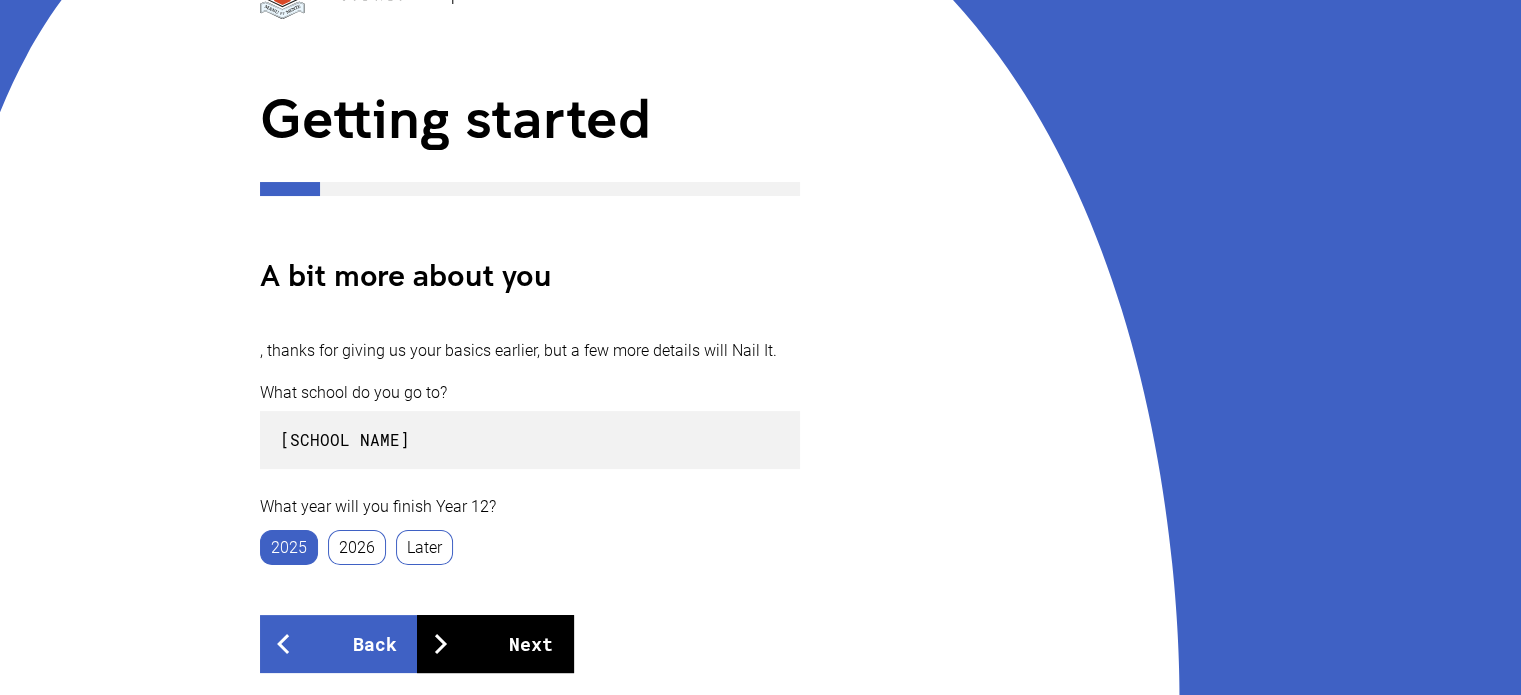 click on "Next" at bounding box center [495, 644] 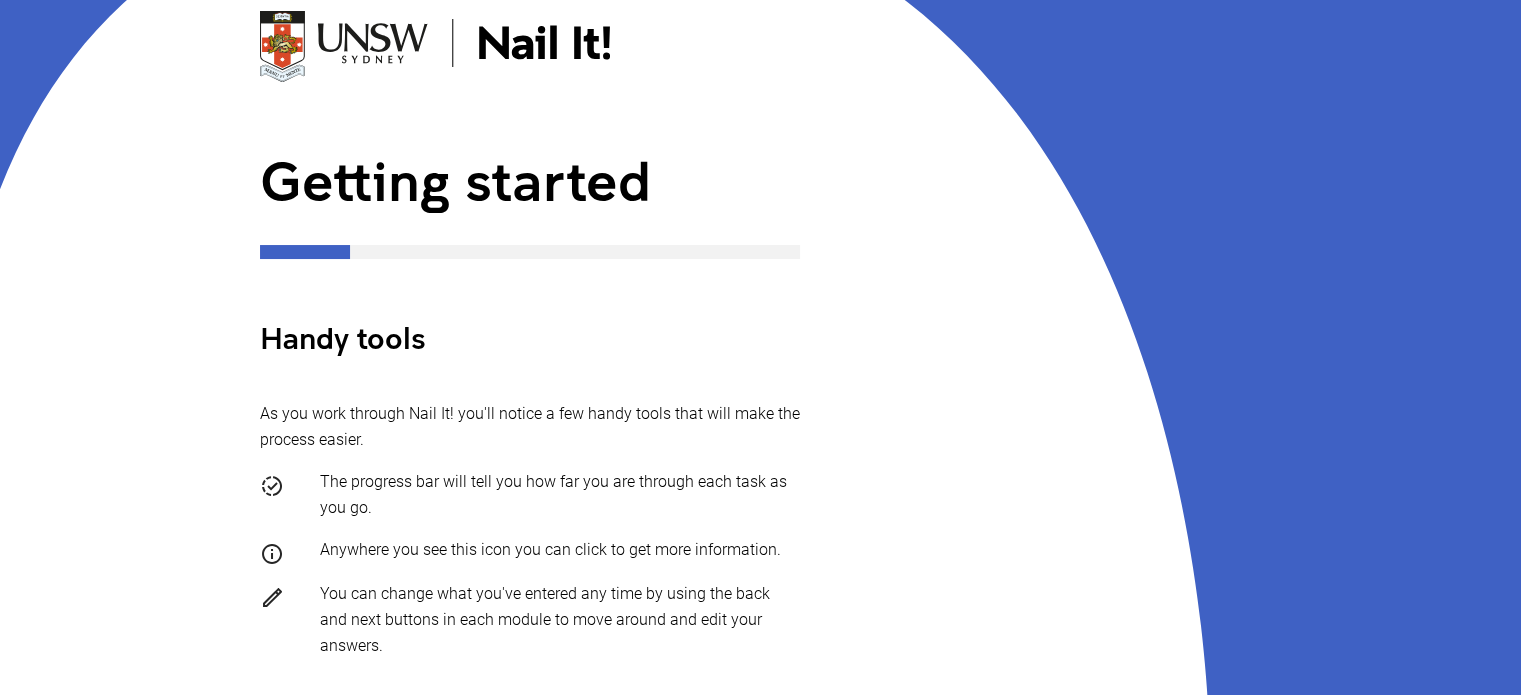 scroll, scrollTop: 200, scrollLeft: 0, axis: vertical 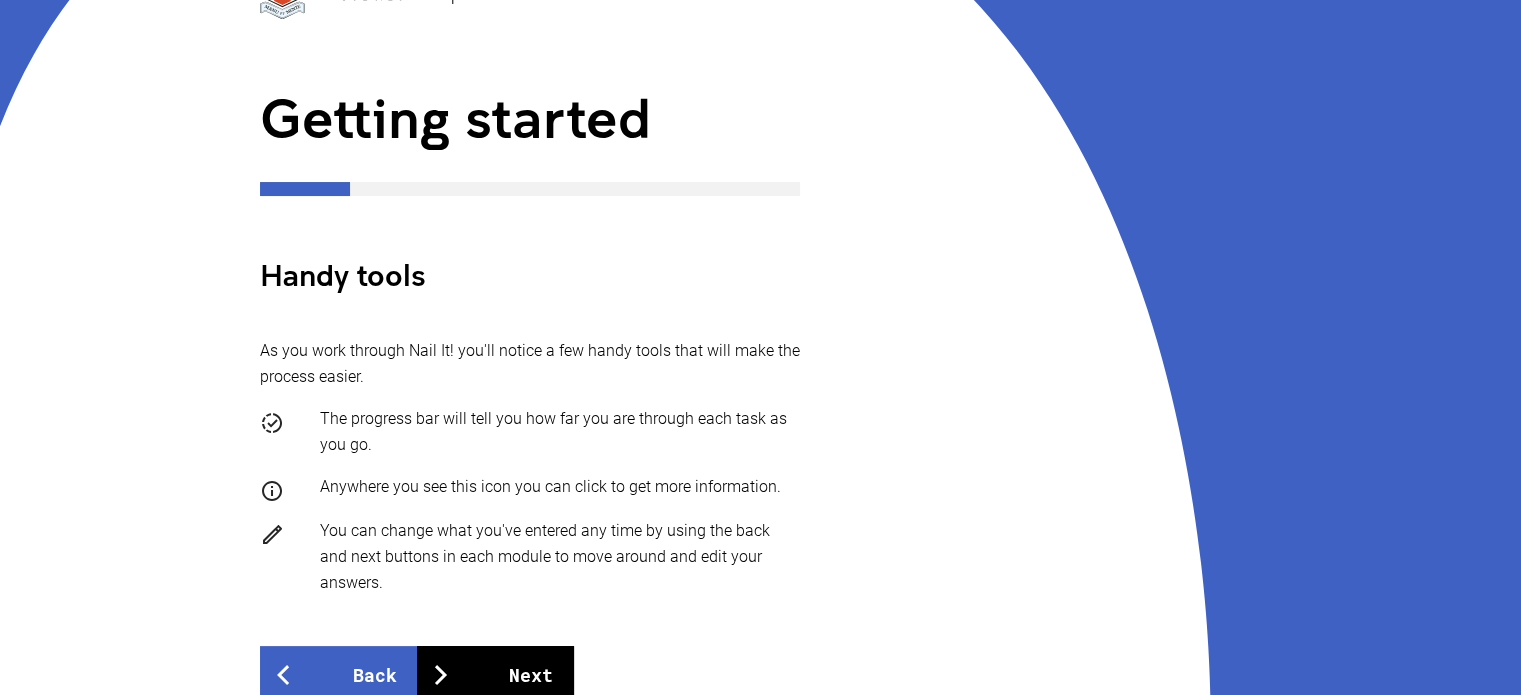click on "Next" at bounding box center (495, 675) 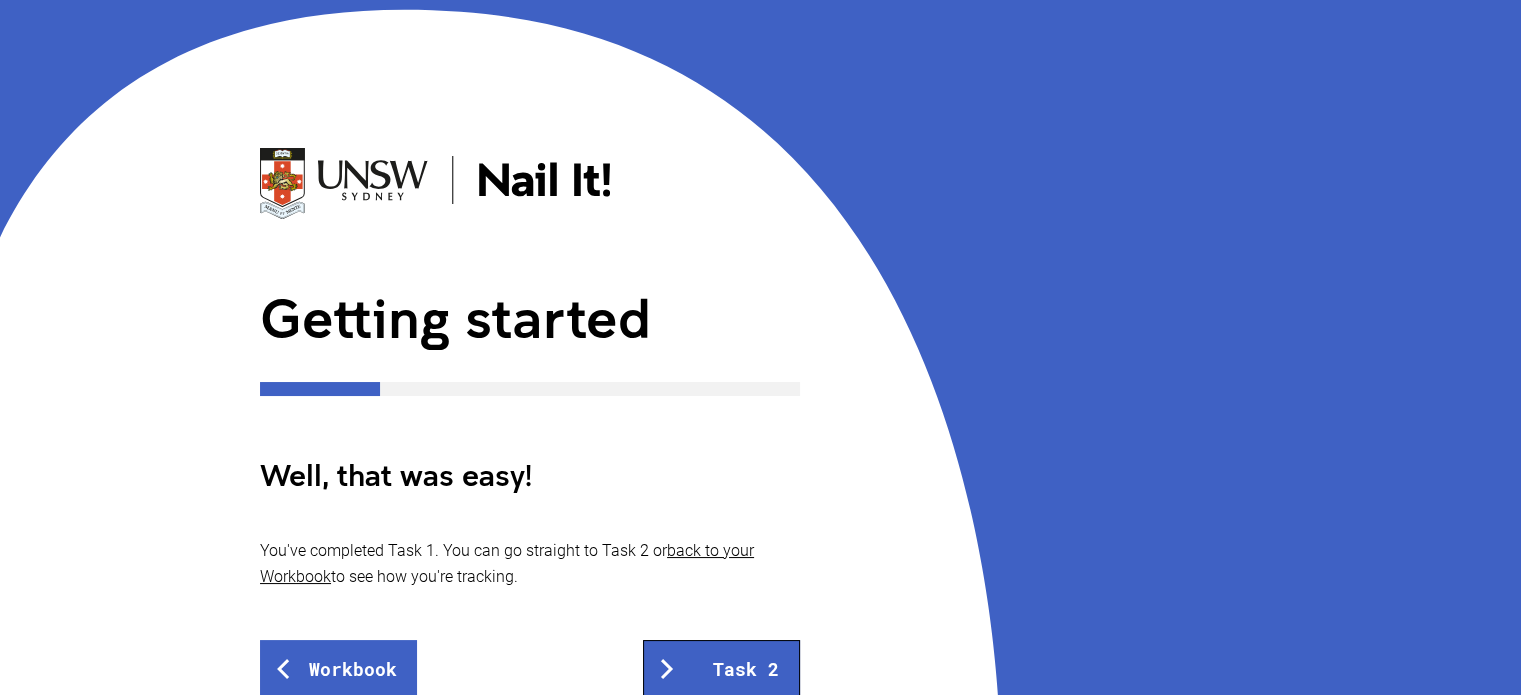 scroll, scrollTop: 0, scrollLeft: 0, axis: both 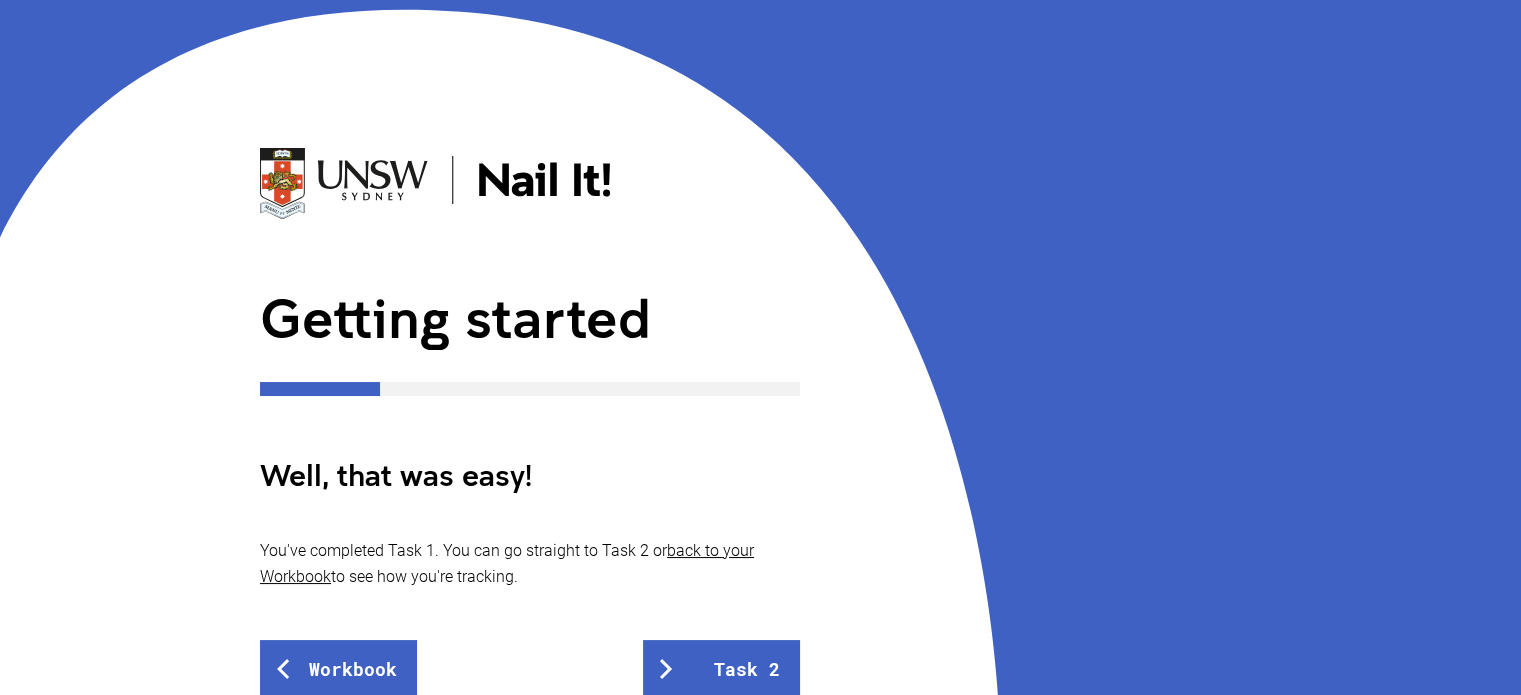 click on "Getting started Well, that was easy! You've completed Task 1. You can go straight to Task 2 or back to your Workbook to see how you're tracking. Workbook Task 2 Back to Workbook" at bounding box center [530, 521] 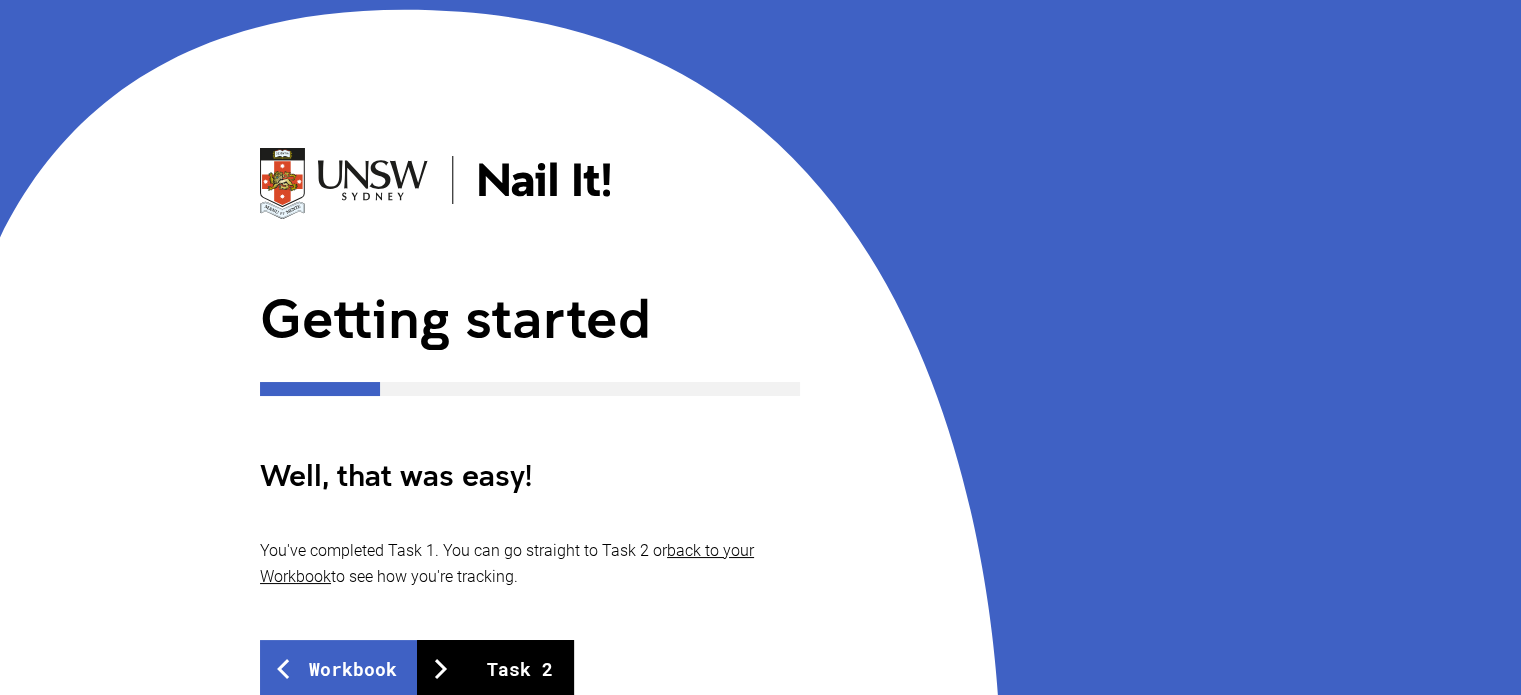 click on "Task 2" at bounding box center [495, 669] 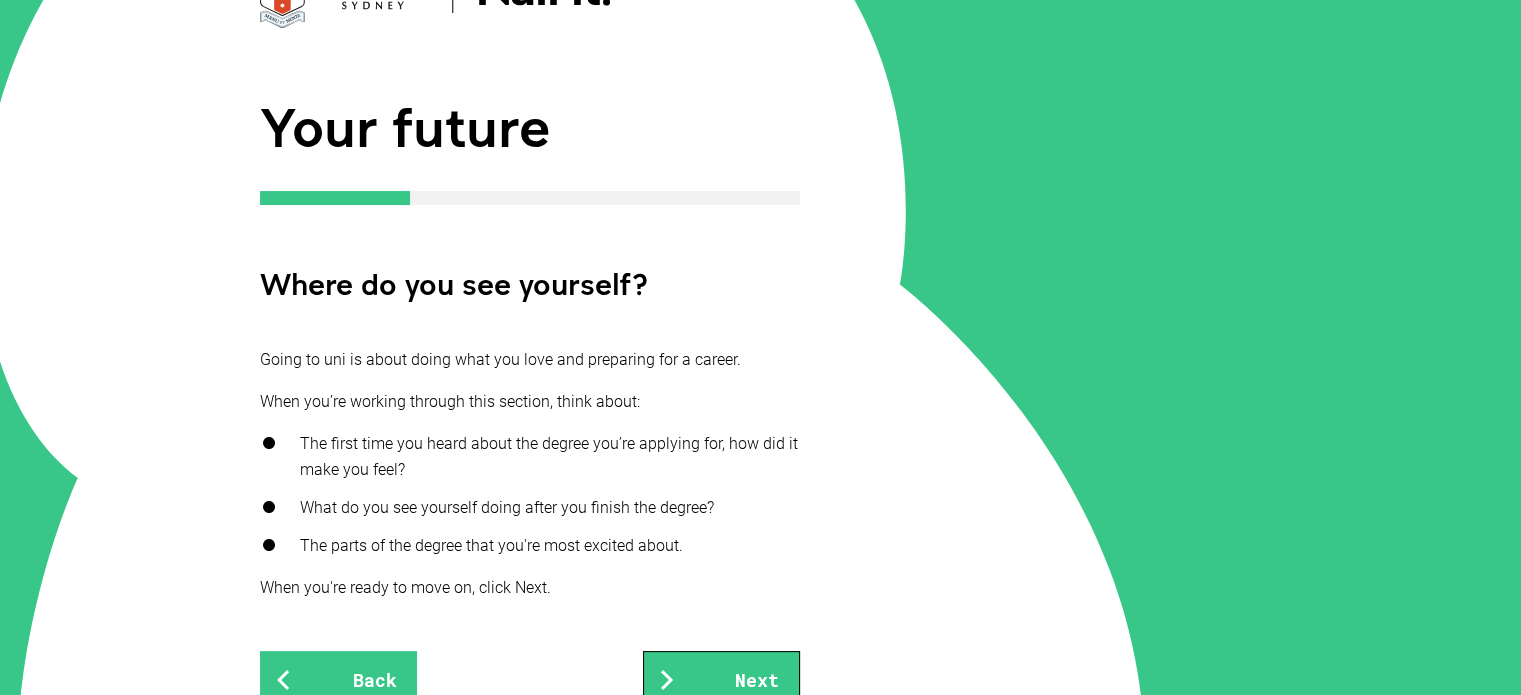 scroll, scrollTop: 200, scrollLeft: 0, axis: vertical 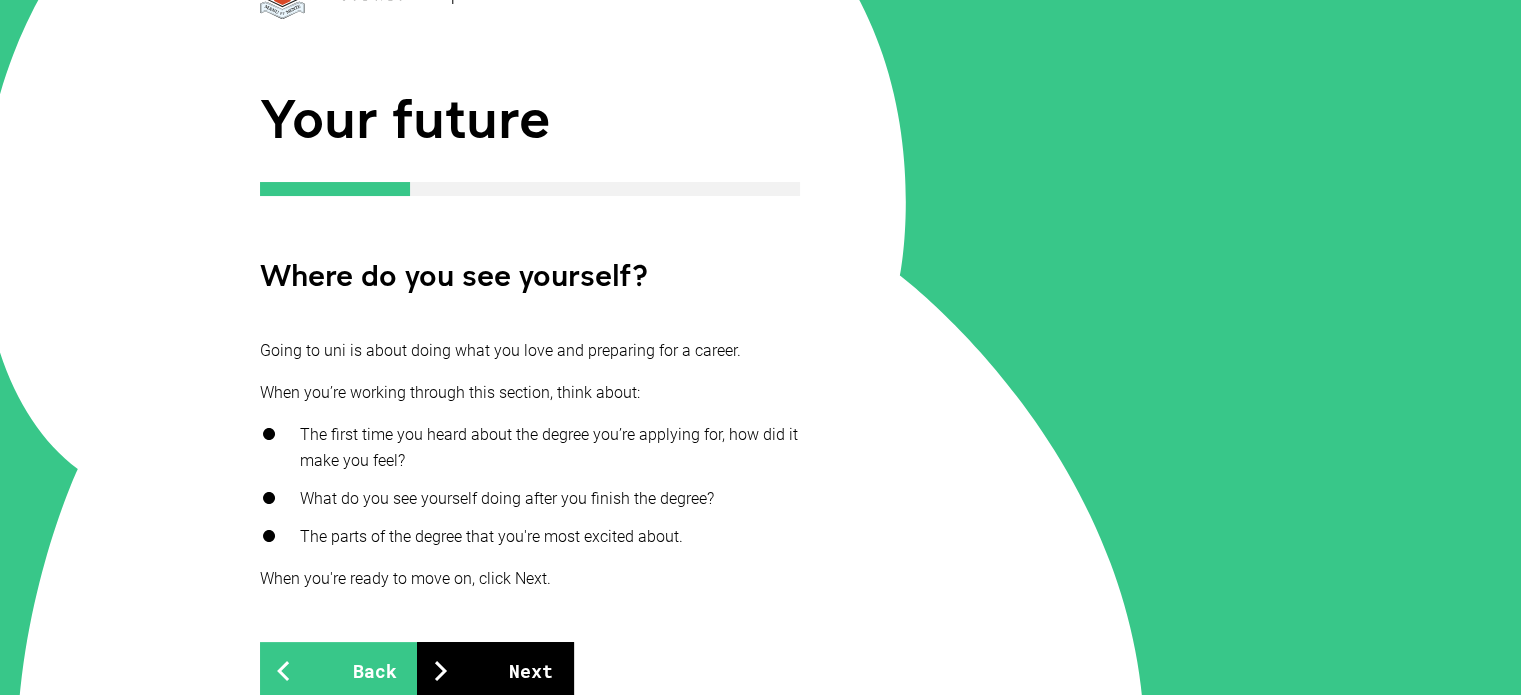 click on "Next" at bounding box center [495, 671] 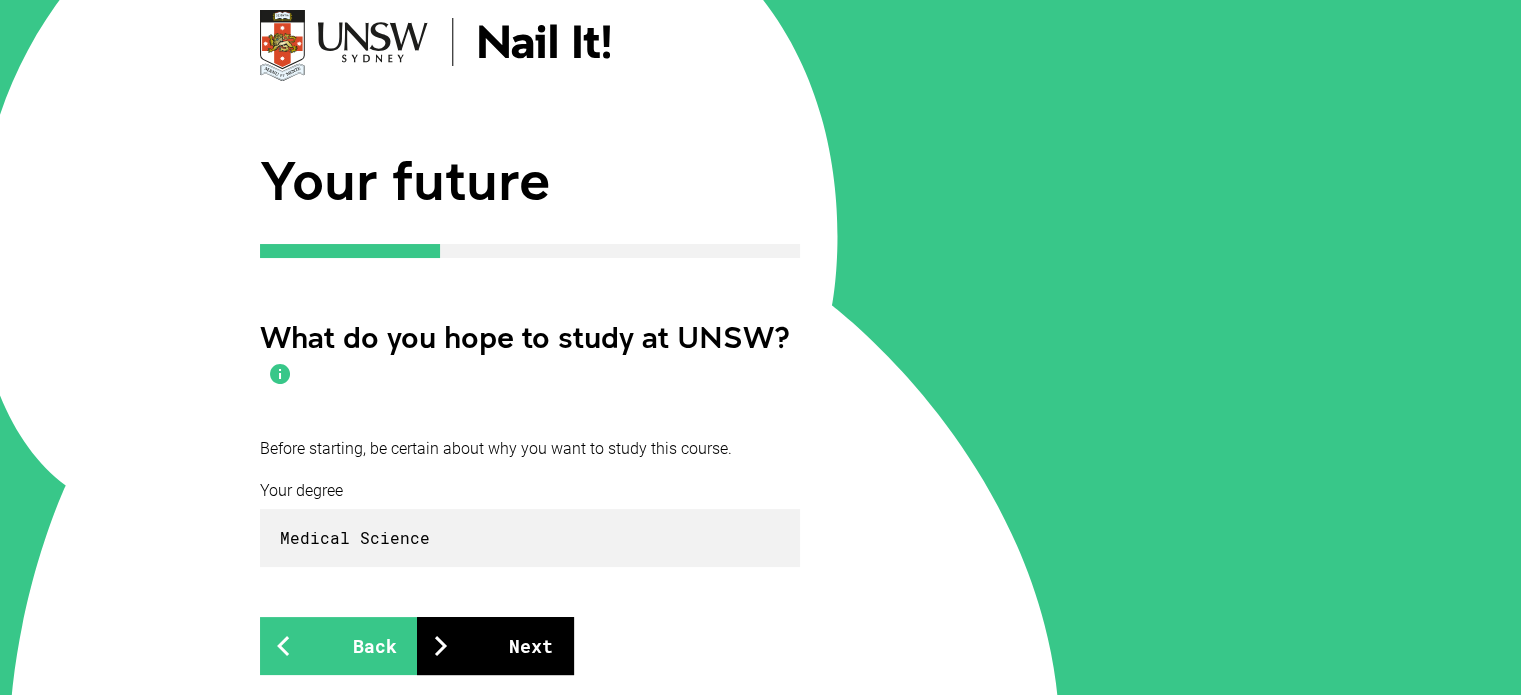 scroll, scrollTop: 200, scrollLeft: 0, axis: vertical 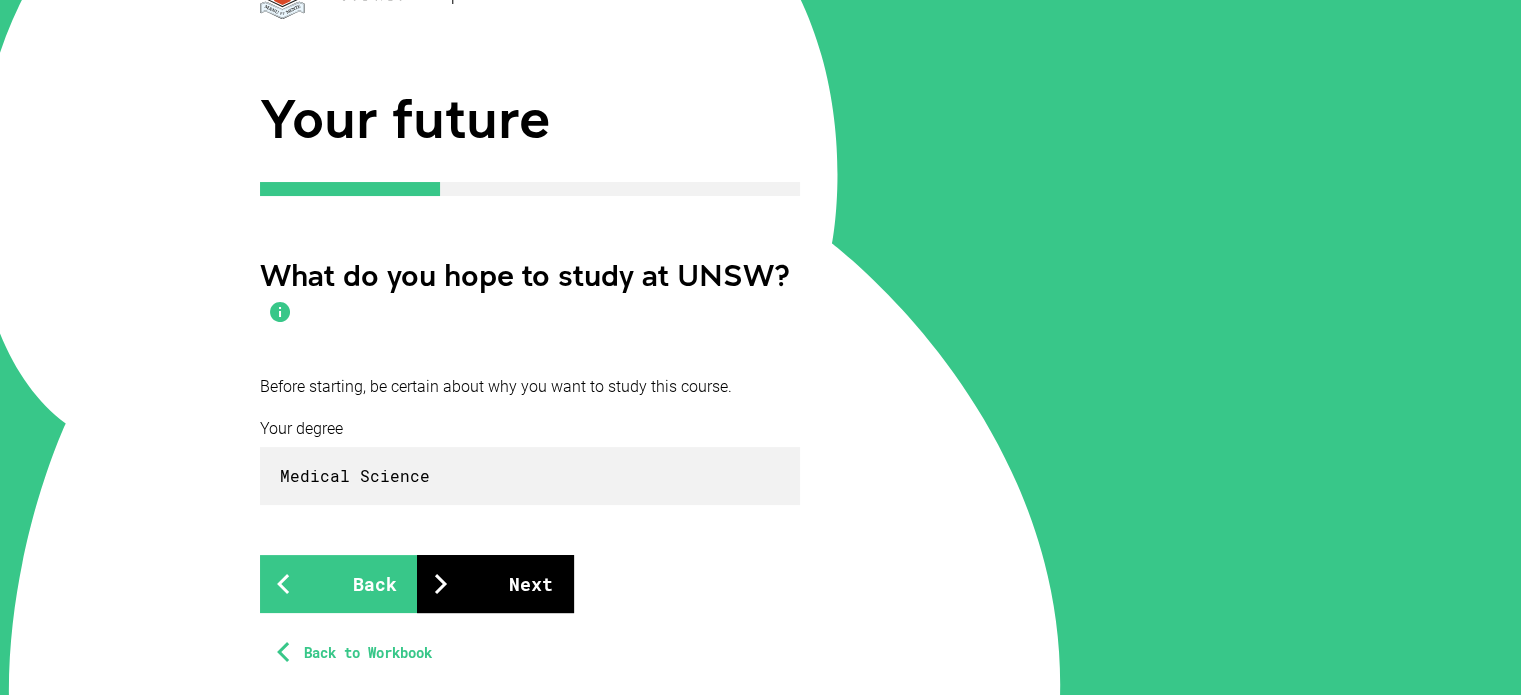 click on "Next" at bounding box center [495, 584] 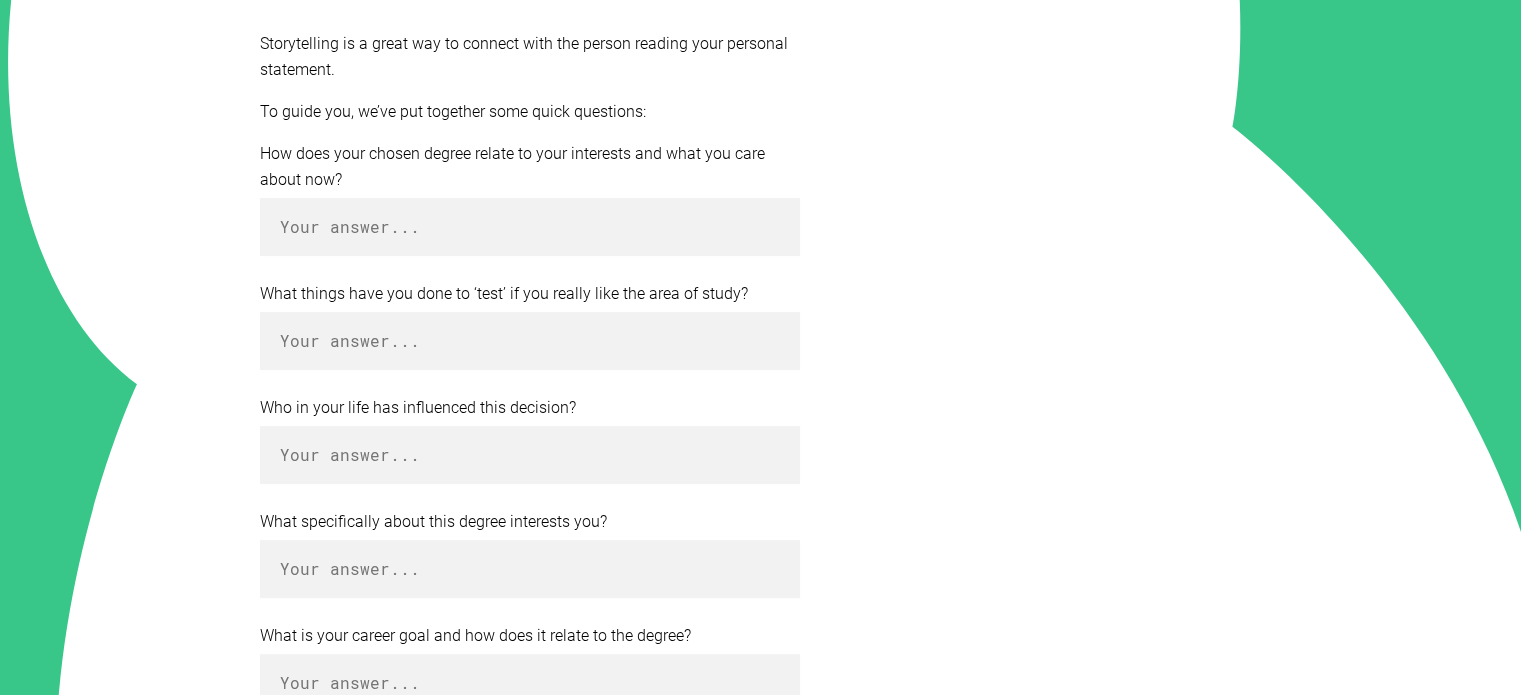 scroll, scrollTop: 600, scrollLeft: 0, axis: vertical 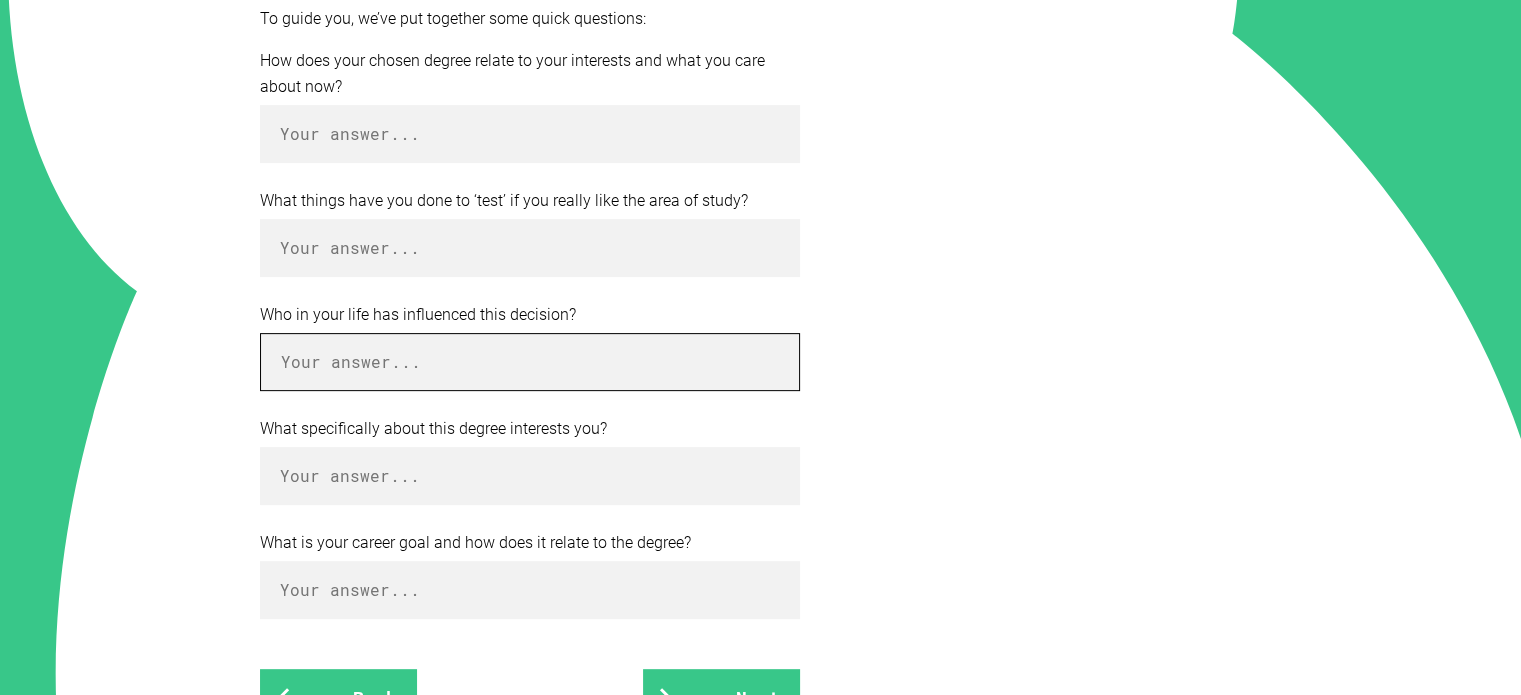 click at bounding box center [530, 362] 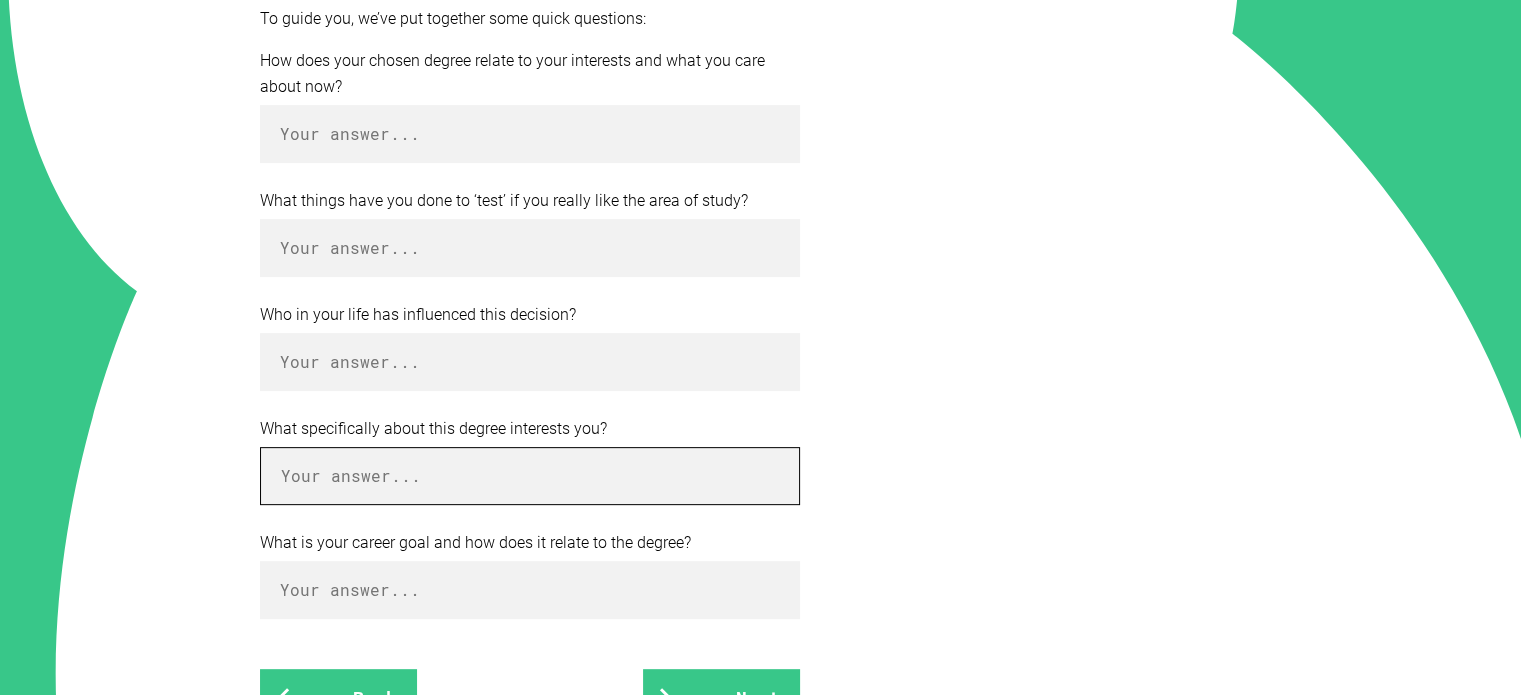 click at bounding box center [530, 476] 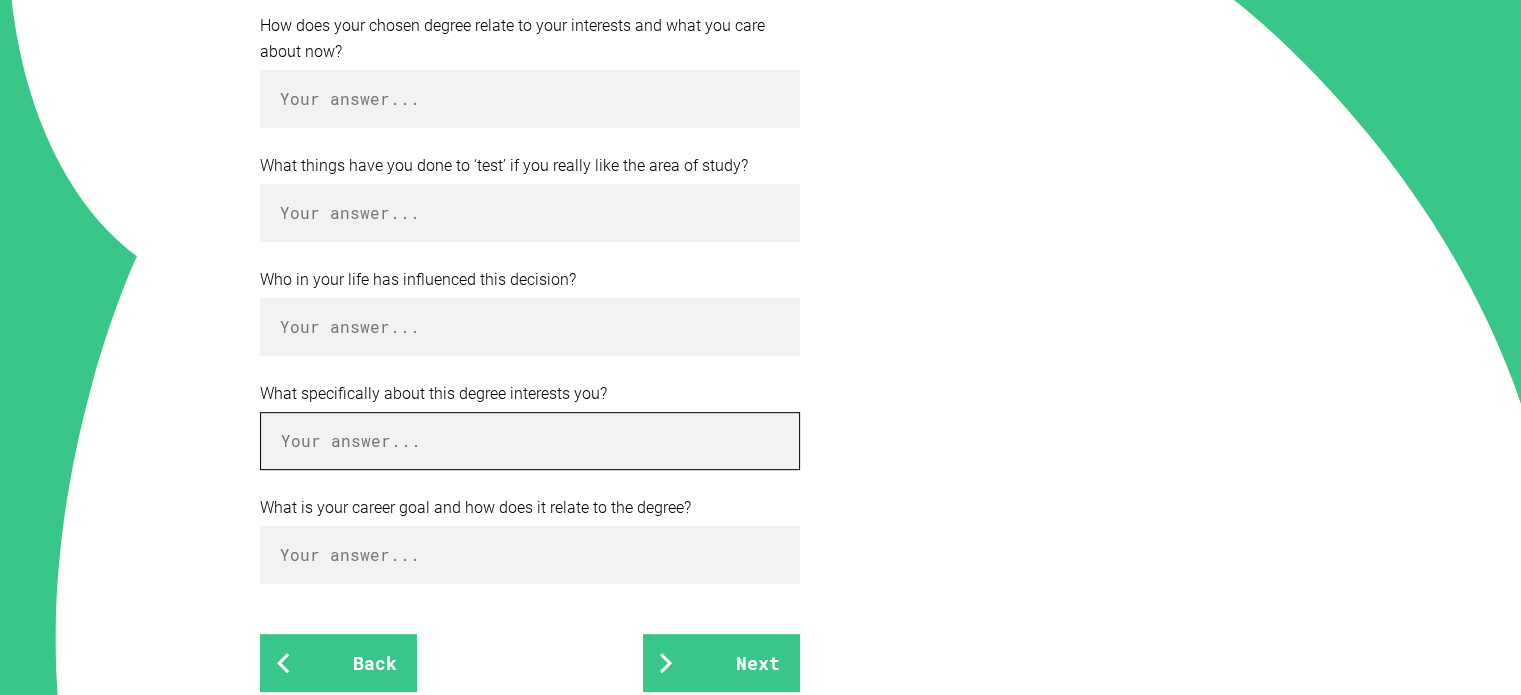 scroll, scrollTop: 800, scrollLeft: 0, axis: vertical 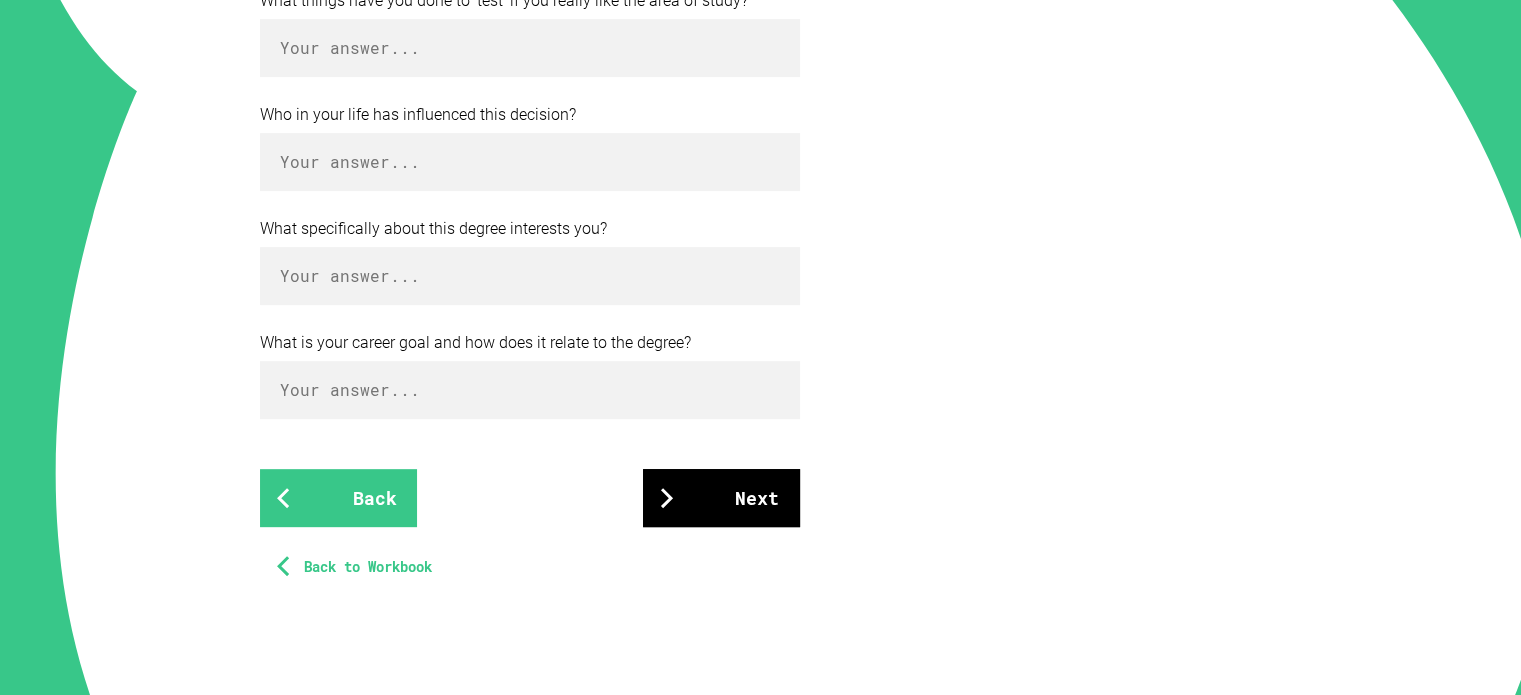click on "Next" at bounding box center [721, 498] 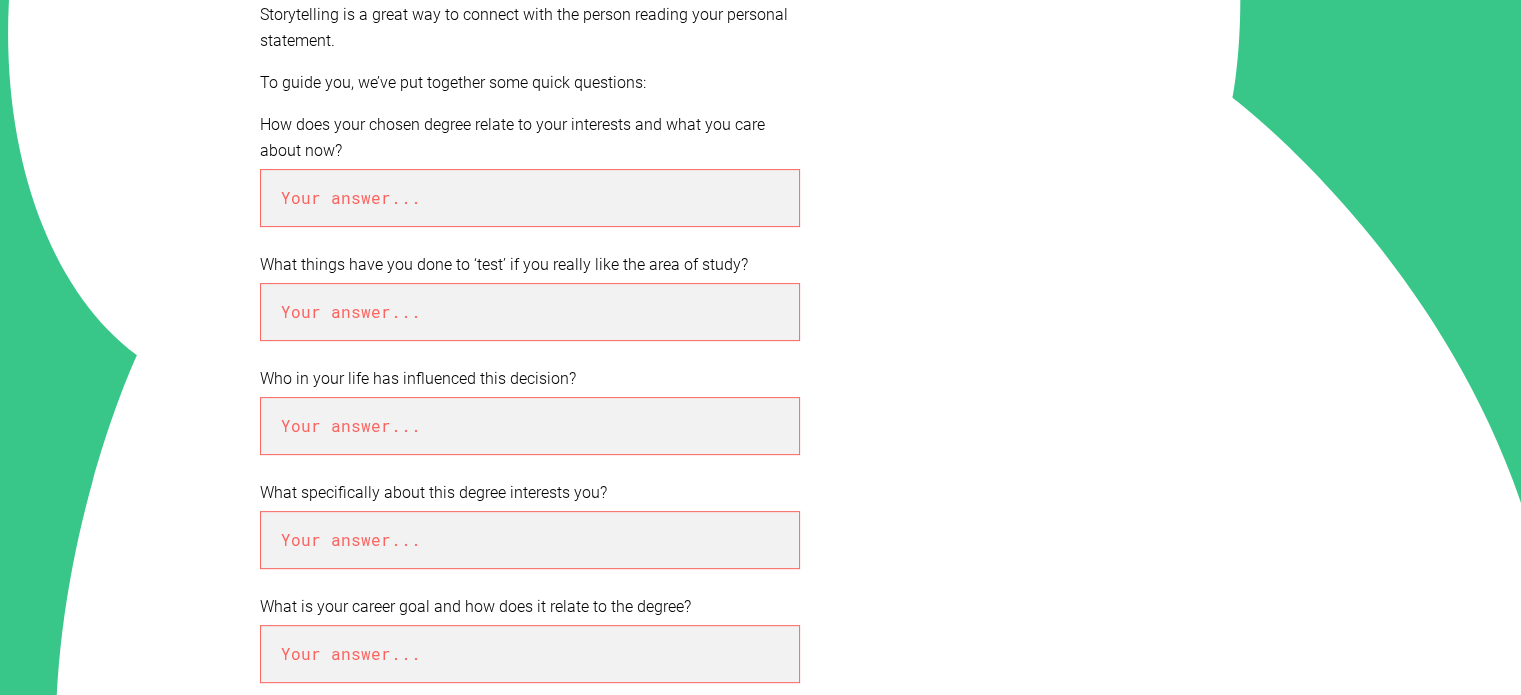 scroll, scrollTop: 586, scrollLeft: 0, axis: vertical 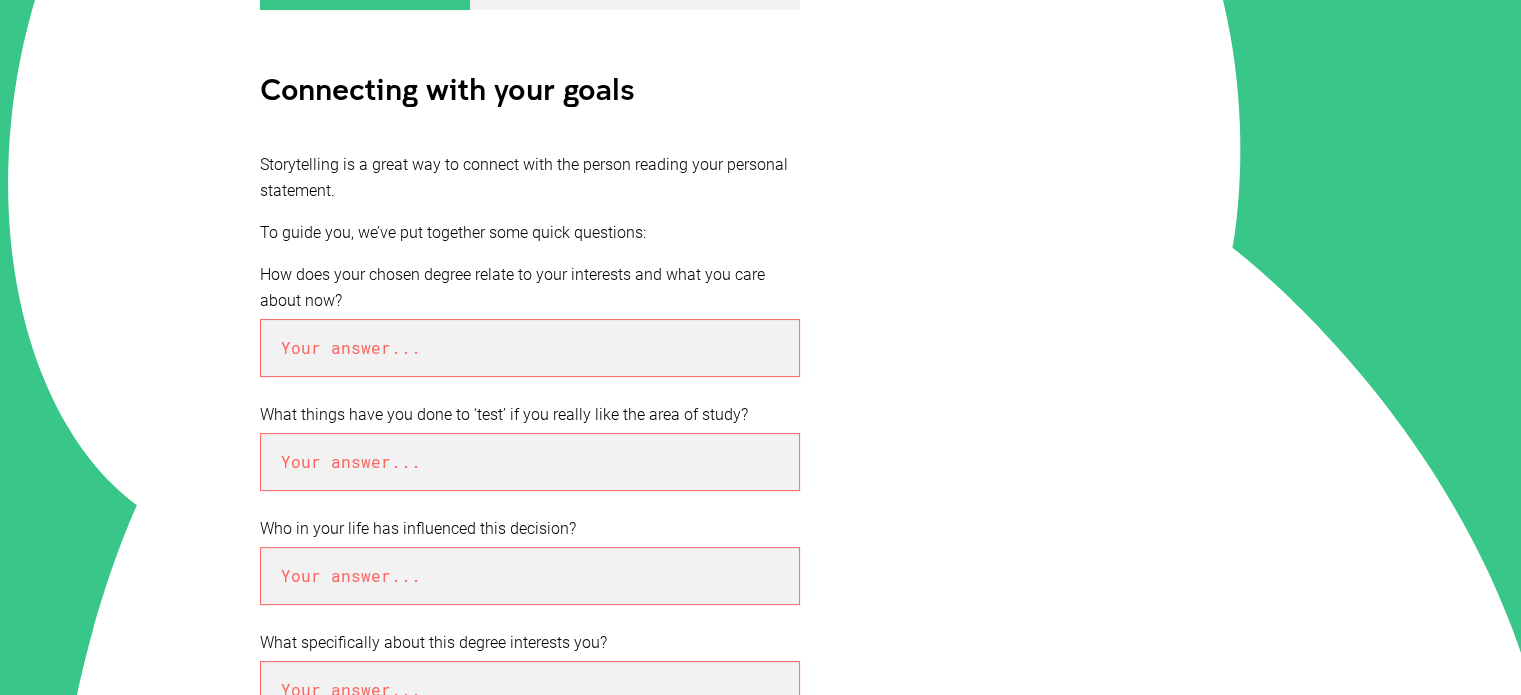 click at bounding box center [530, 348] 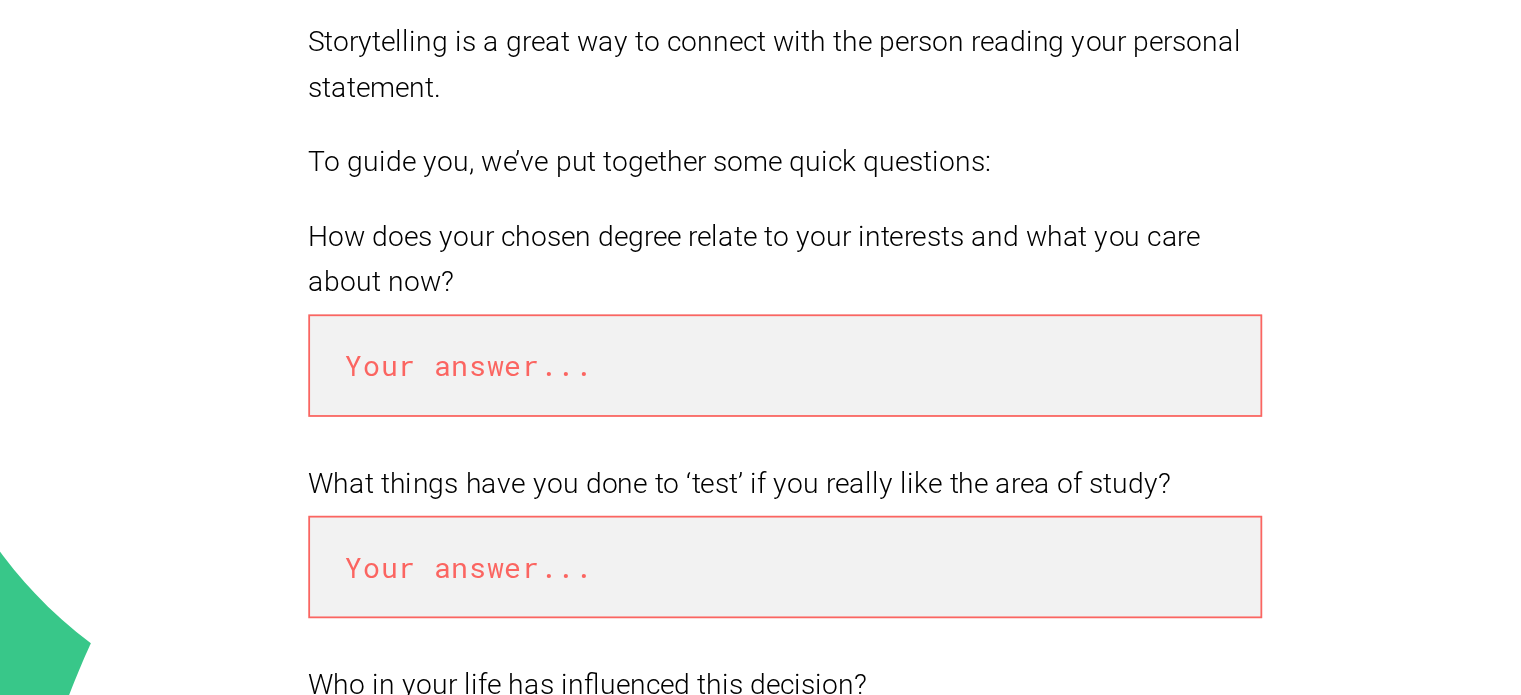 scroll, scrollTop: 386, scrollLeft: 0, axis: vertical 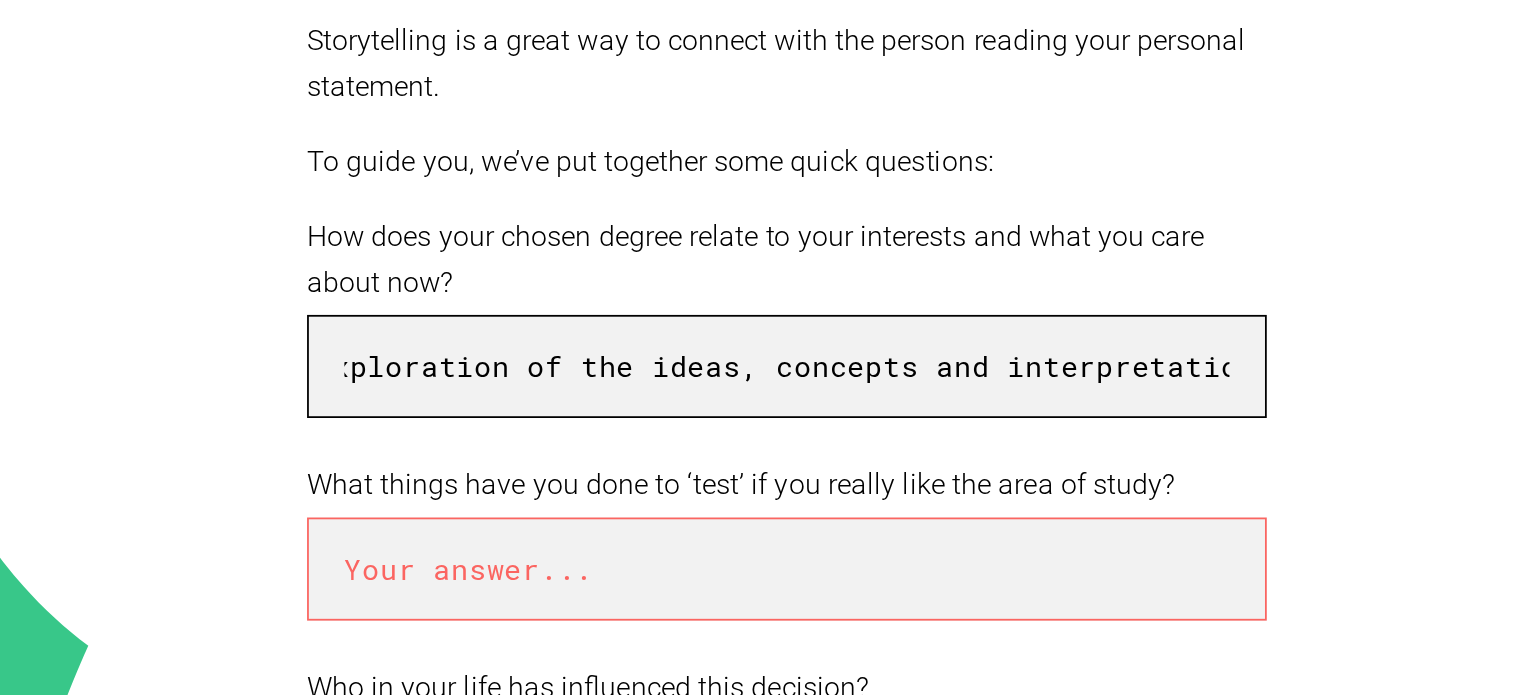 click on "My chosen degree involves the exploration of the ideas, concepts and interpretation o" at bounding box center (530, 348) 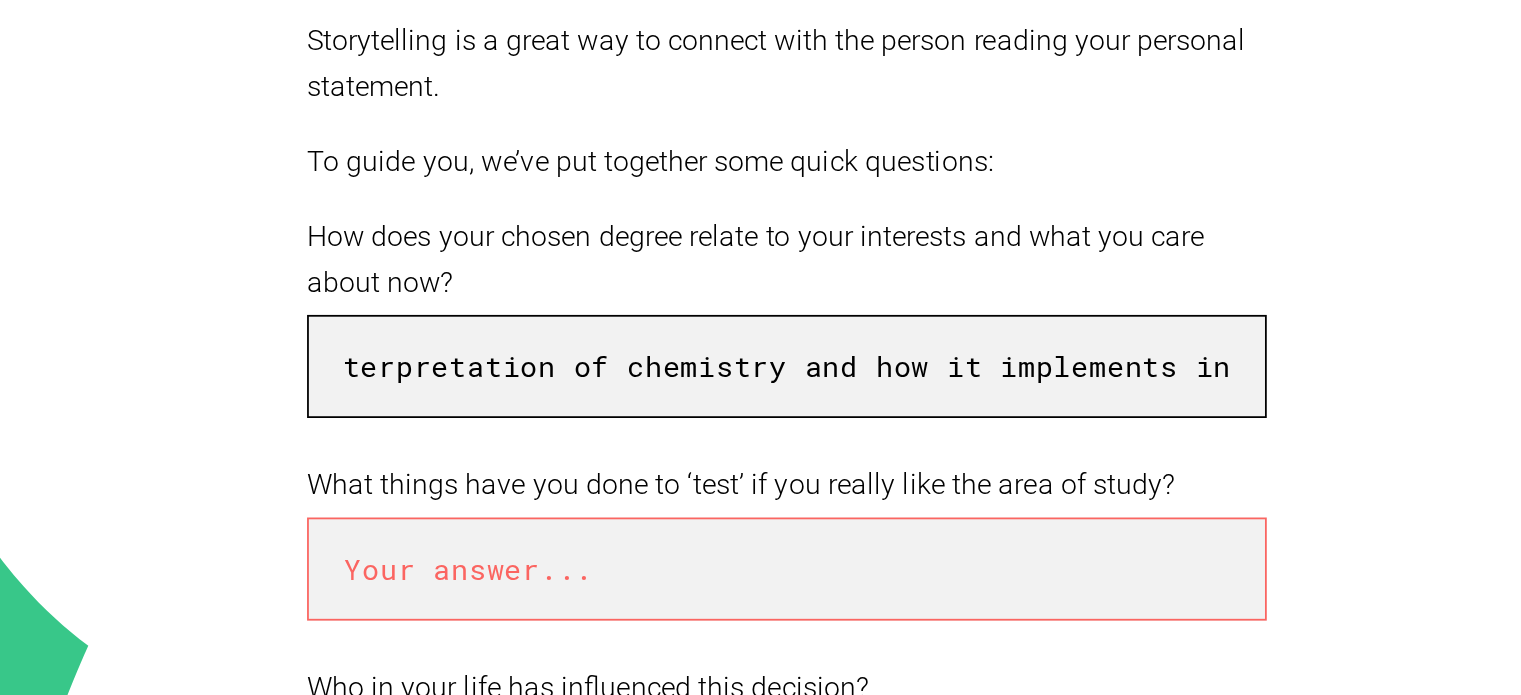scroll, scrollTop: 0, scrollLeft: 720, axis: horizontal 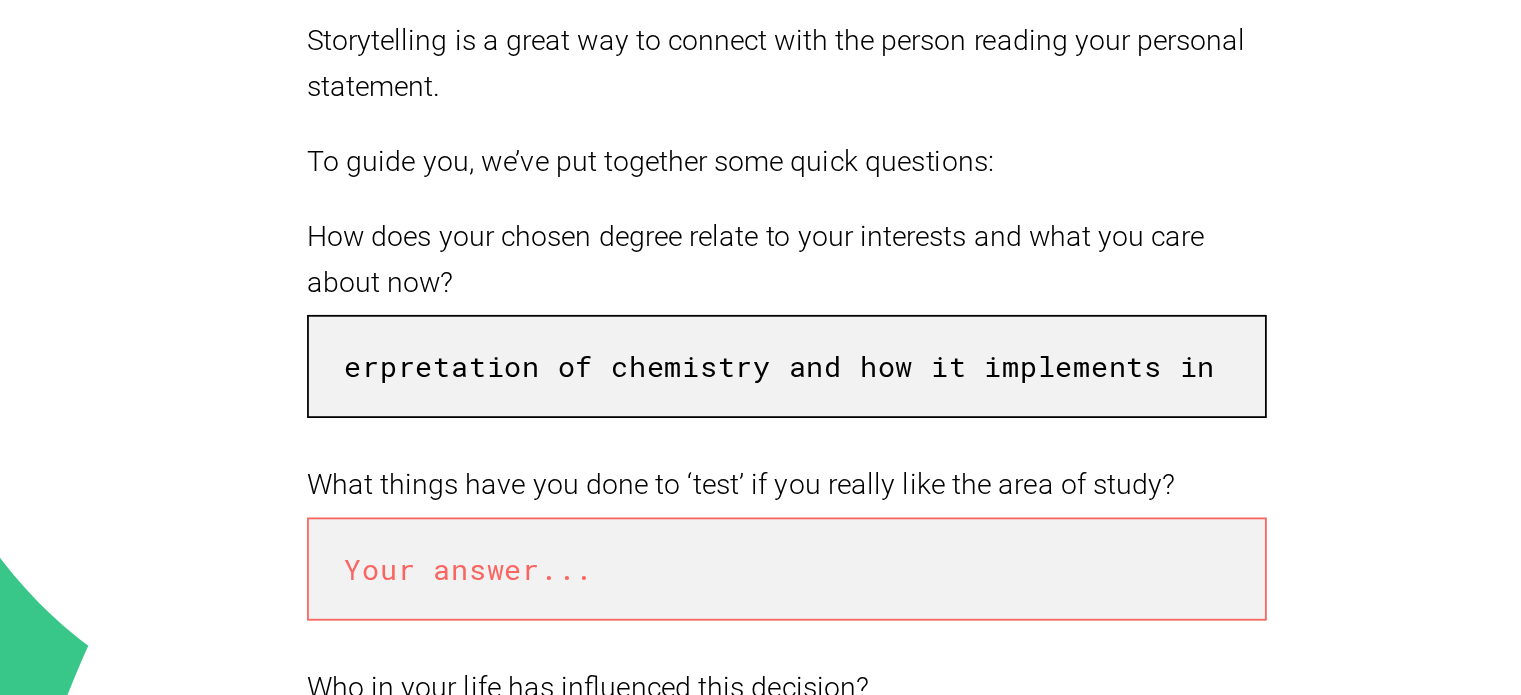 type on "My chosen degree involves the exploration of the ideas, concepts and interpretation of chemistry and how it implements in life." 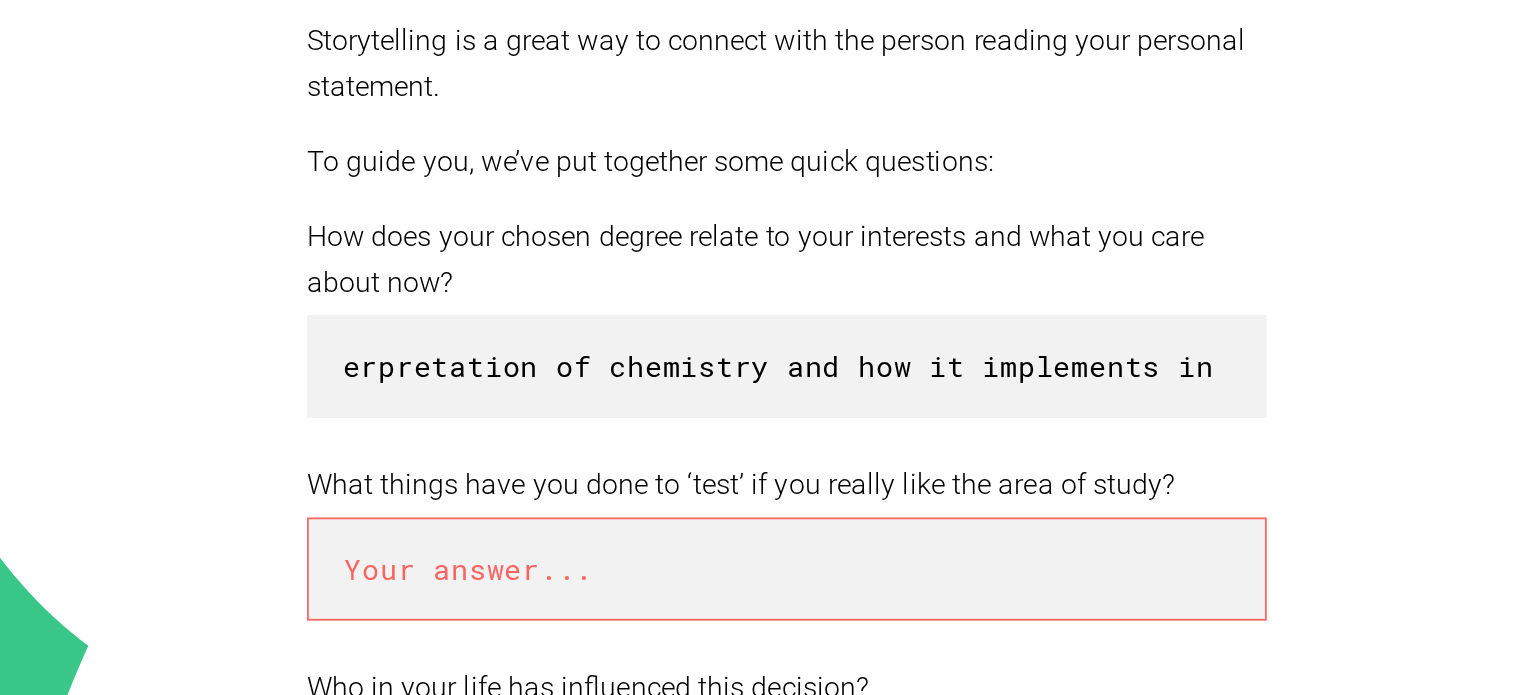 scroll, scrollTop: 0, scrollLeft: 0, axis: both 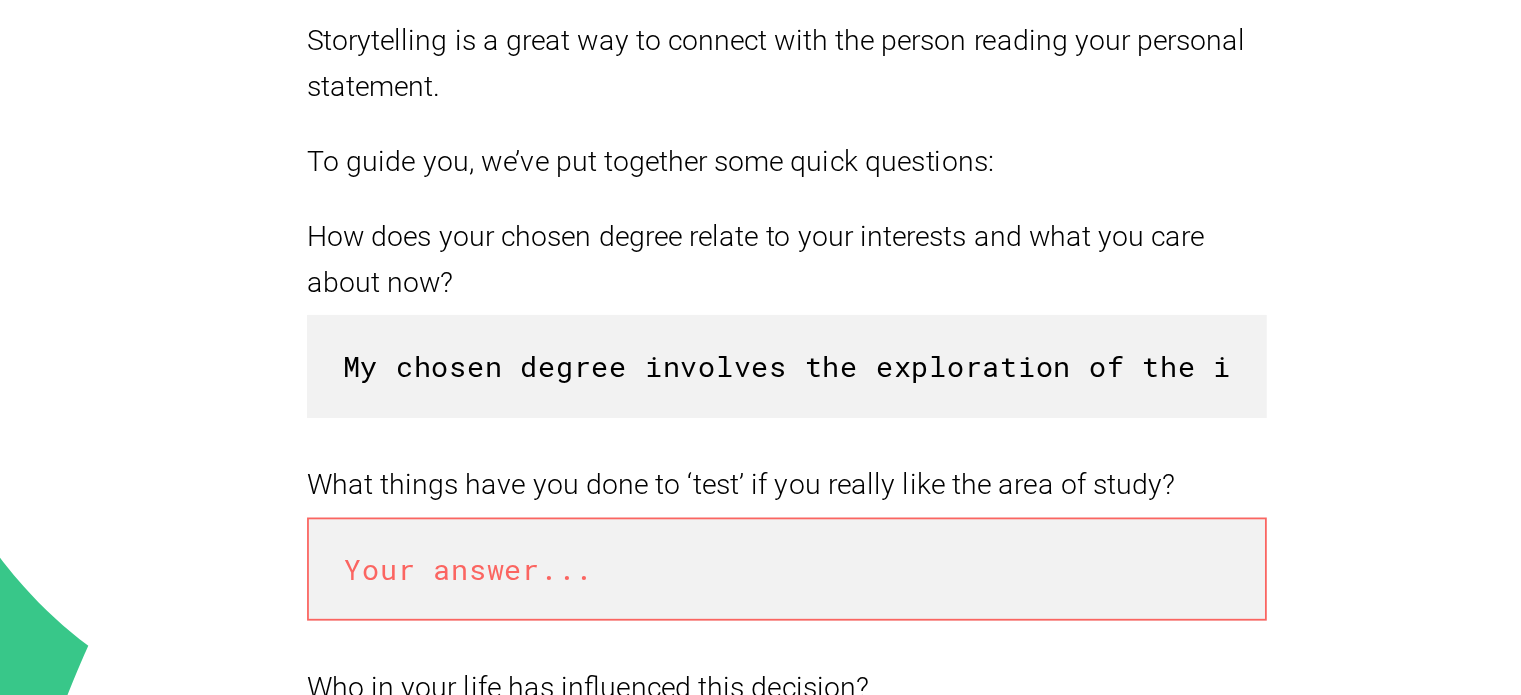 click at bounding box center (530, 462) 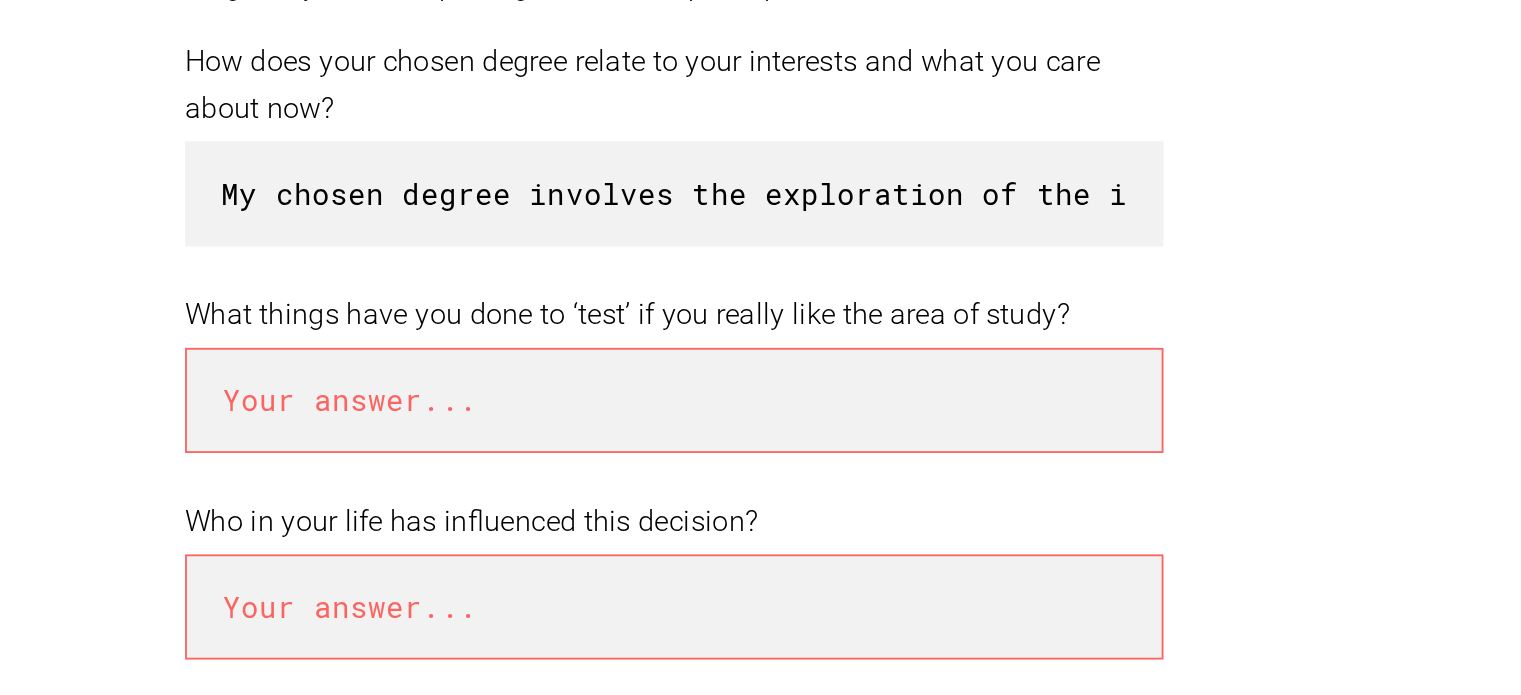 scroll, scrollTop: 383, scrollLeft: 0, axis: vertical 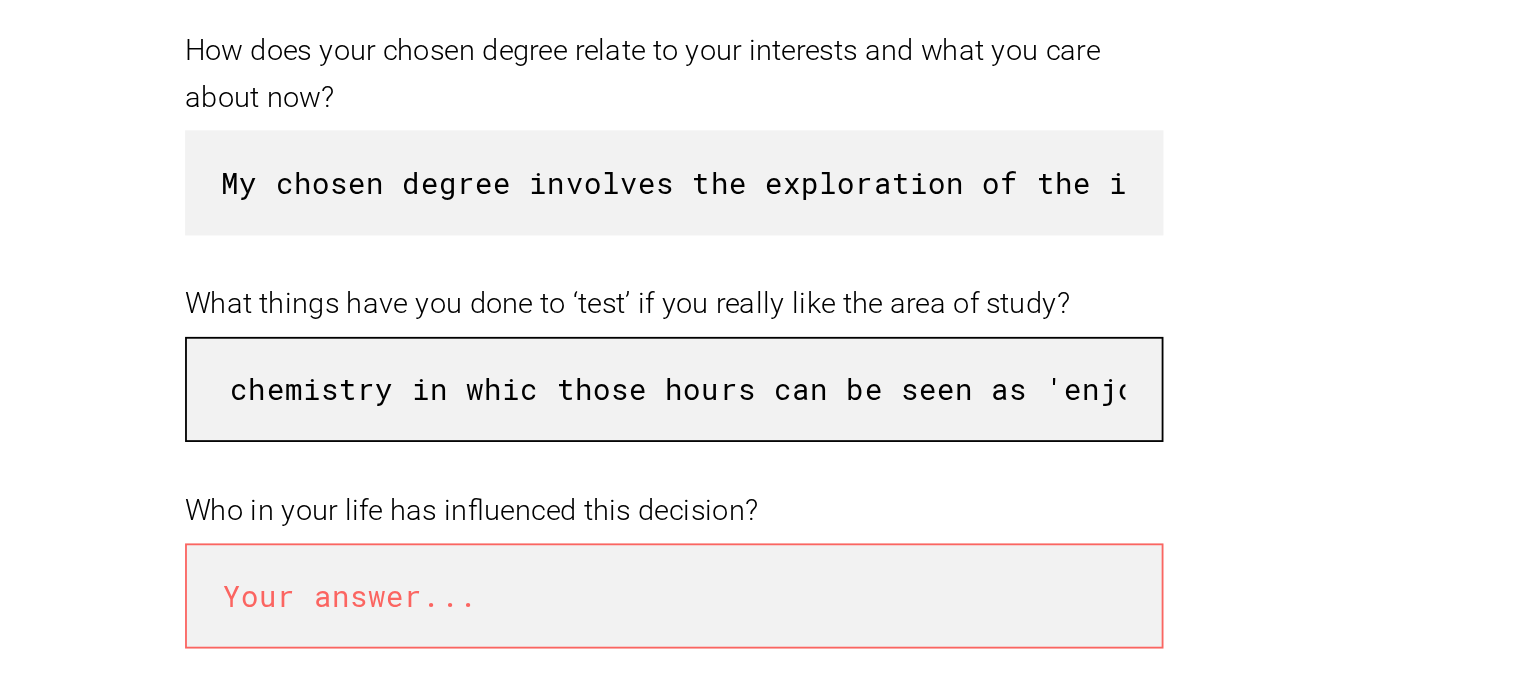 click on "I find myself to almost always be engaged with the field of chemistry and I am aware of this through countless of hours of studying chemistry in whic those hours can be seen as 'enjoyable'" at bounding box center (530, 464) 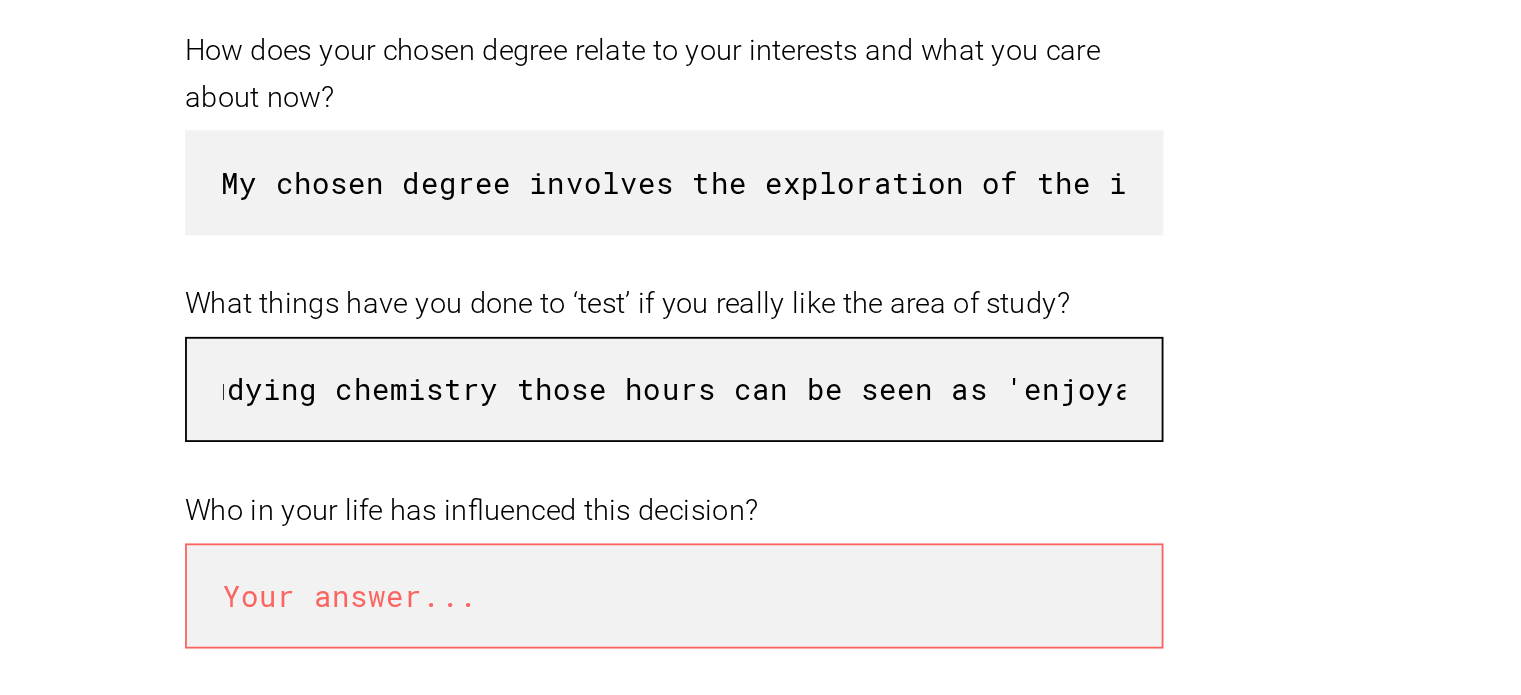scroll, scrollTop: 0, scrollLeft: 1229, axis: horizontal 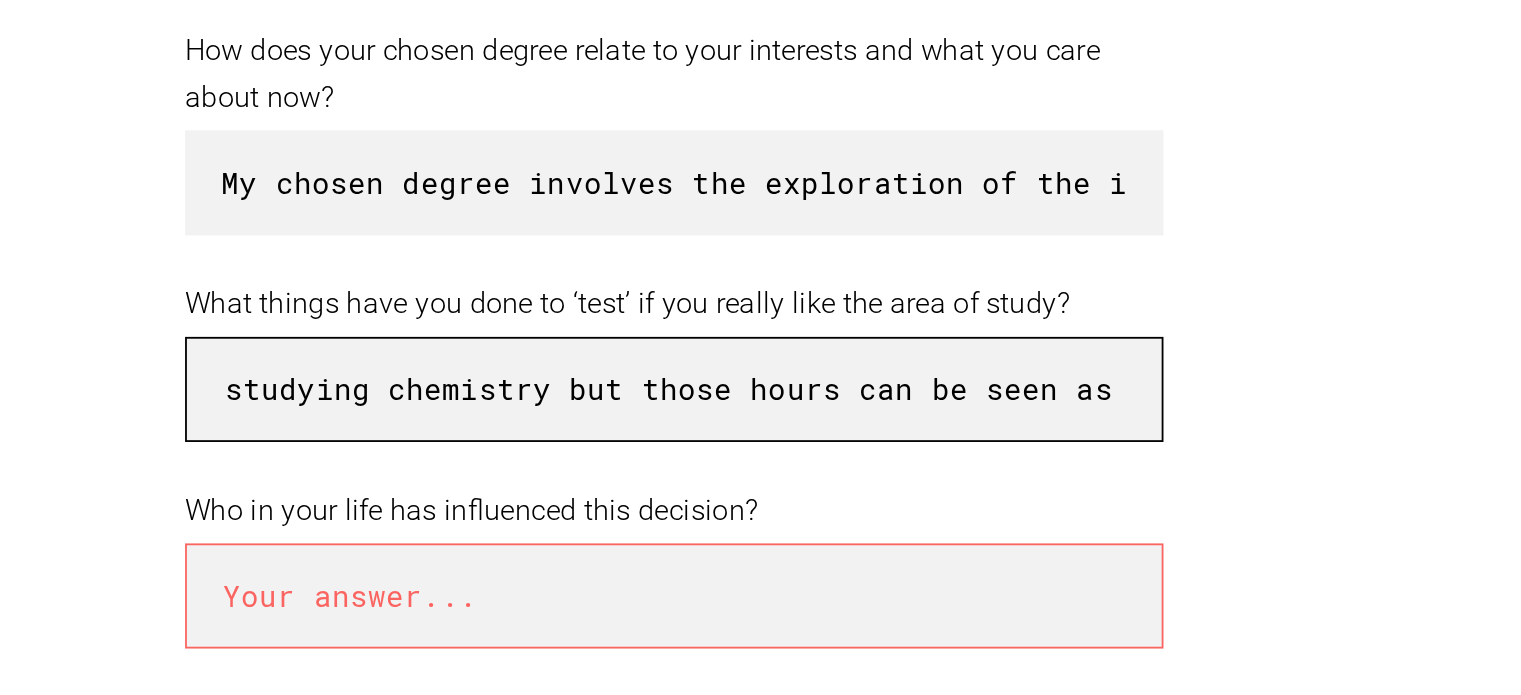 click on "I find myself to almost always be engaged with the field of chemistry and I am aware of this through countless of hours of studying chemistry but those hours can be seen as 'enjoyable'" at bounding box center (530, 464) 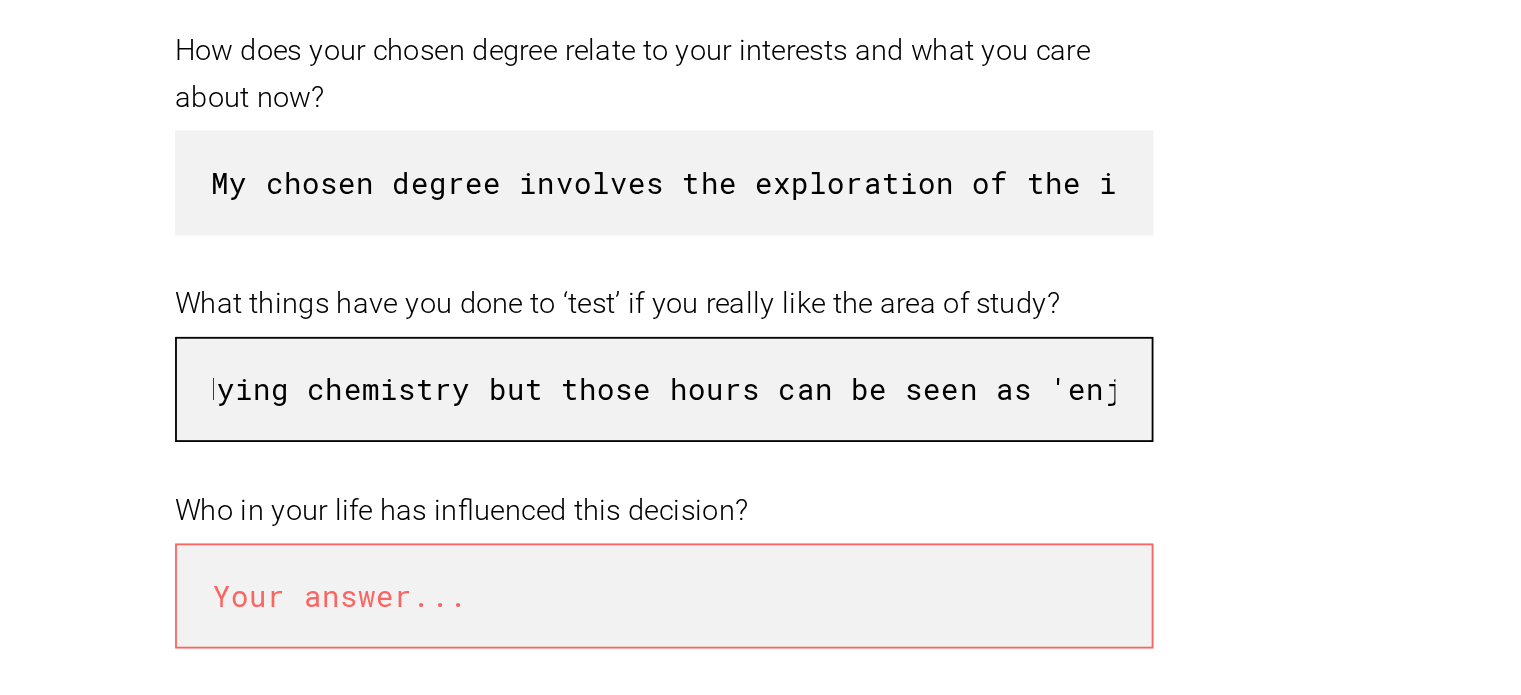 click on "I find myself to almost always be engaged with the field of chemistry and I am aware of this through countless of hours of studying chemistry but those hours can be seen as 'enjoyable'" at bounding box center (530, 464) 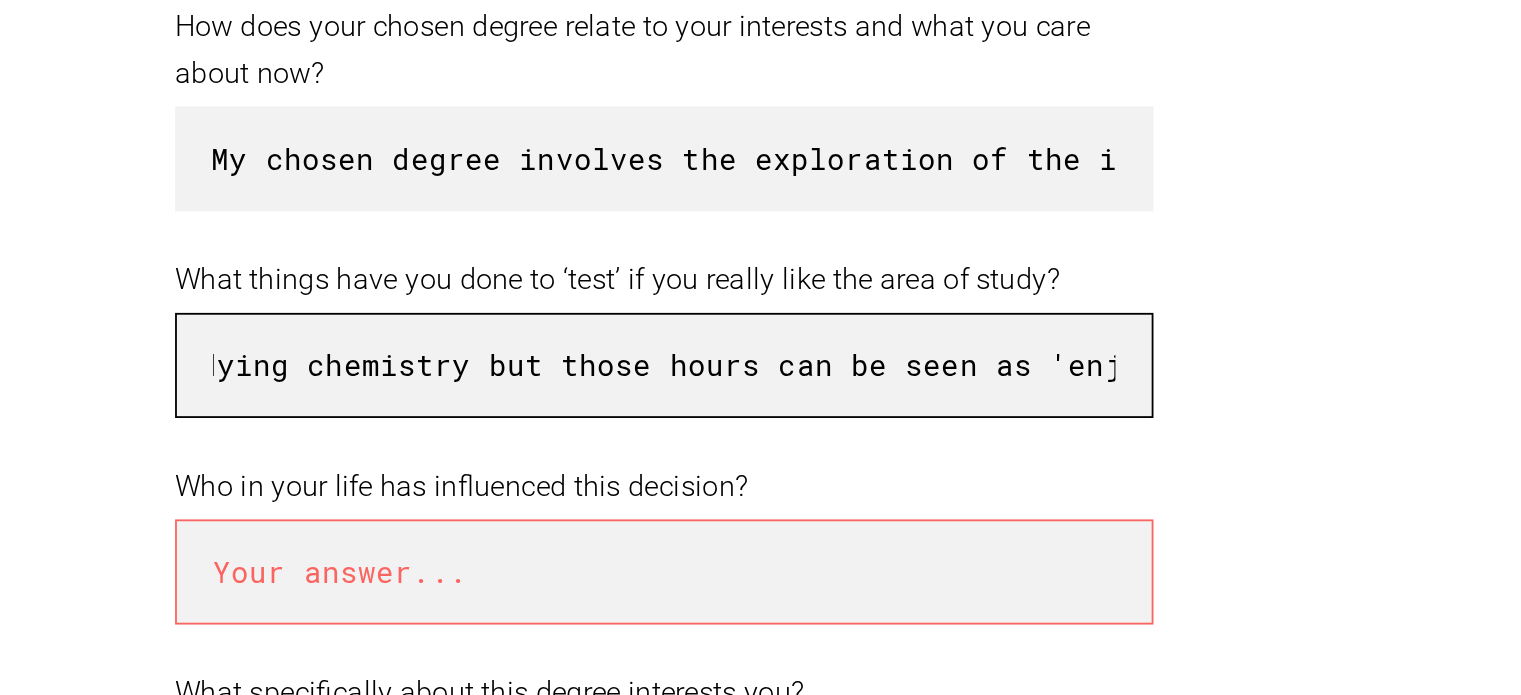 scroll, scrollTop: 384, scrollLeft: 0, axis: vertical 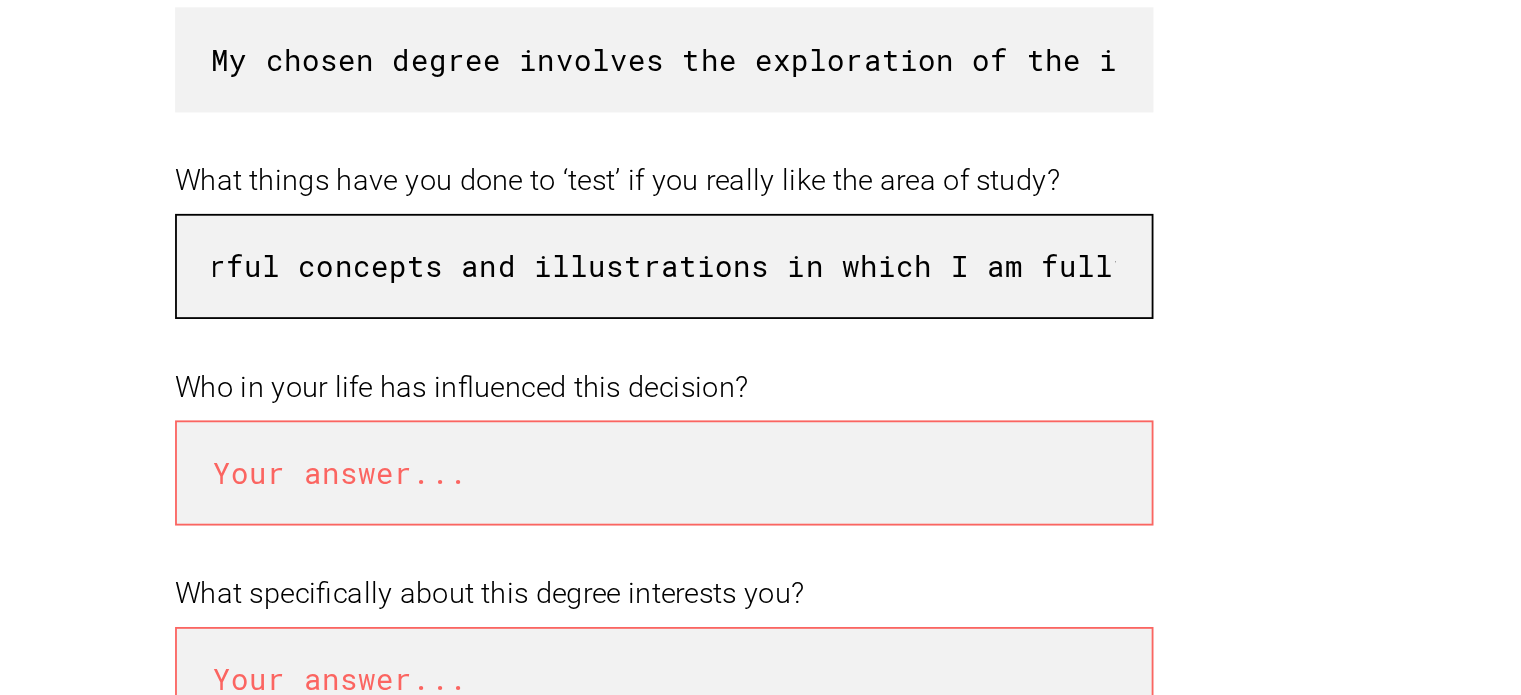 type on "I find myself to almost always be engaged with the field of chemistry and I am aware of this through countless of hours of studying chemistry but those hours can be seen as 'enjoyable'. Therefore it further proves that the field of chemistry consists of wonderful concepts and illustrations in which I am fully immersed in" 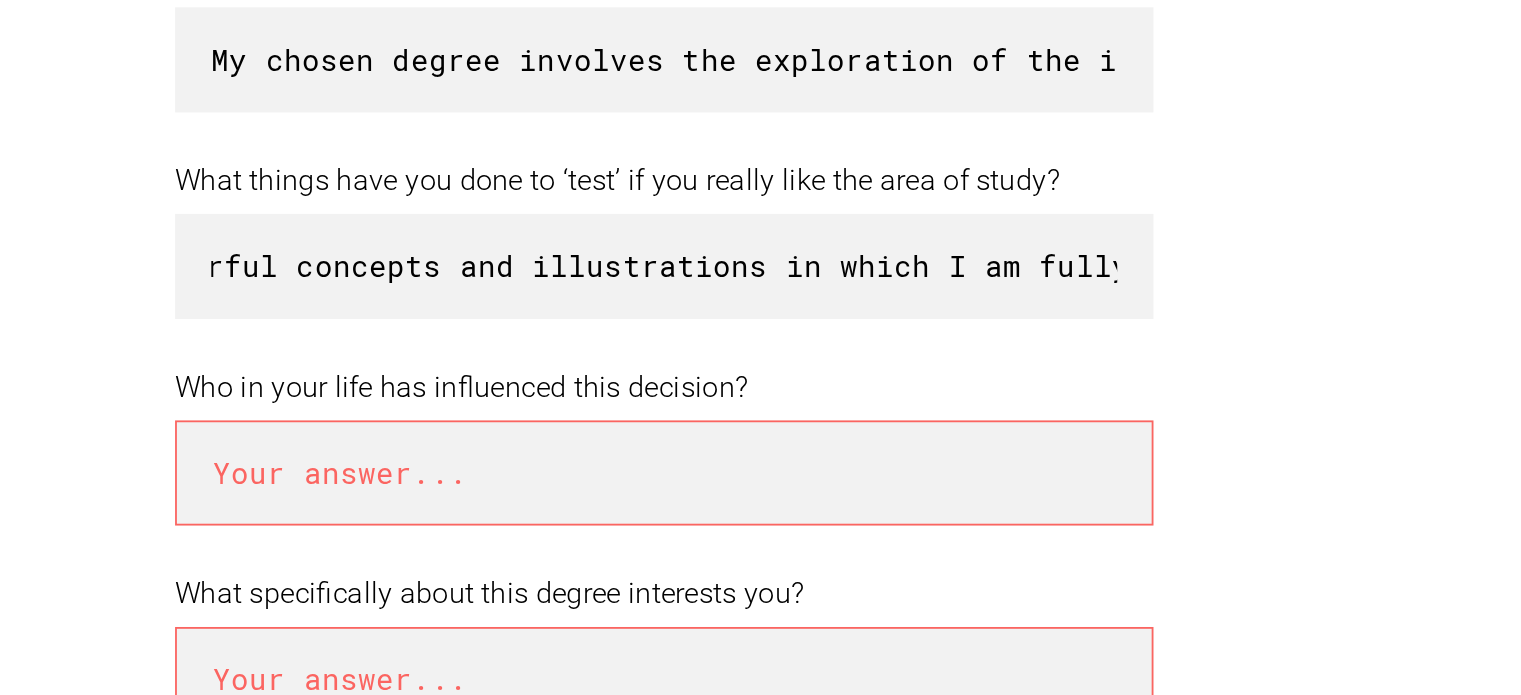 scroll, scrollTop: 0, scrollLeft: 0, axis: both 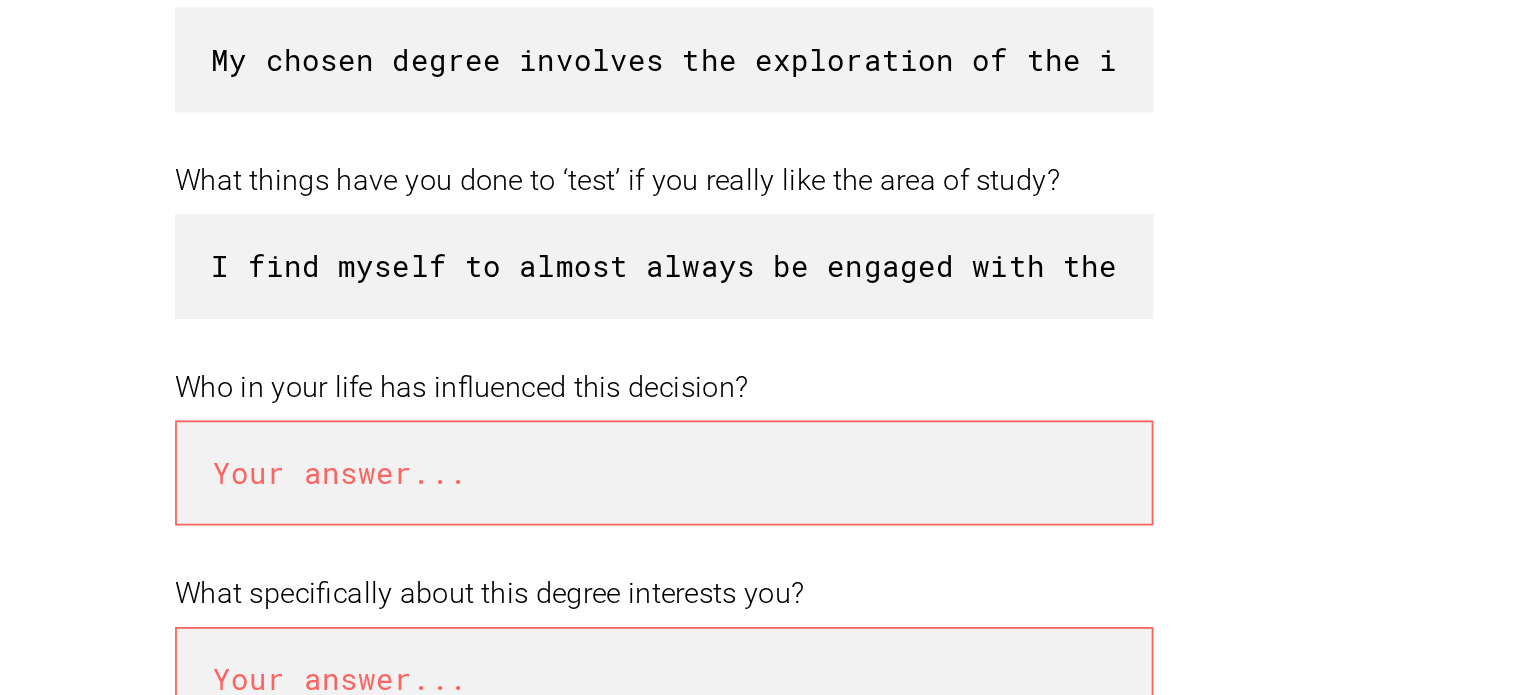 click at bounding box center [530, 572] 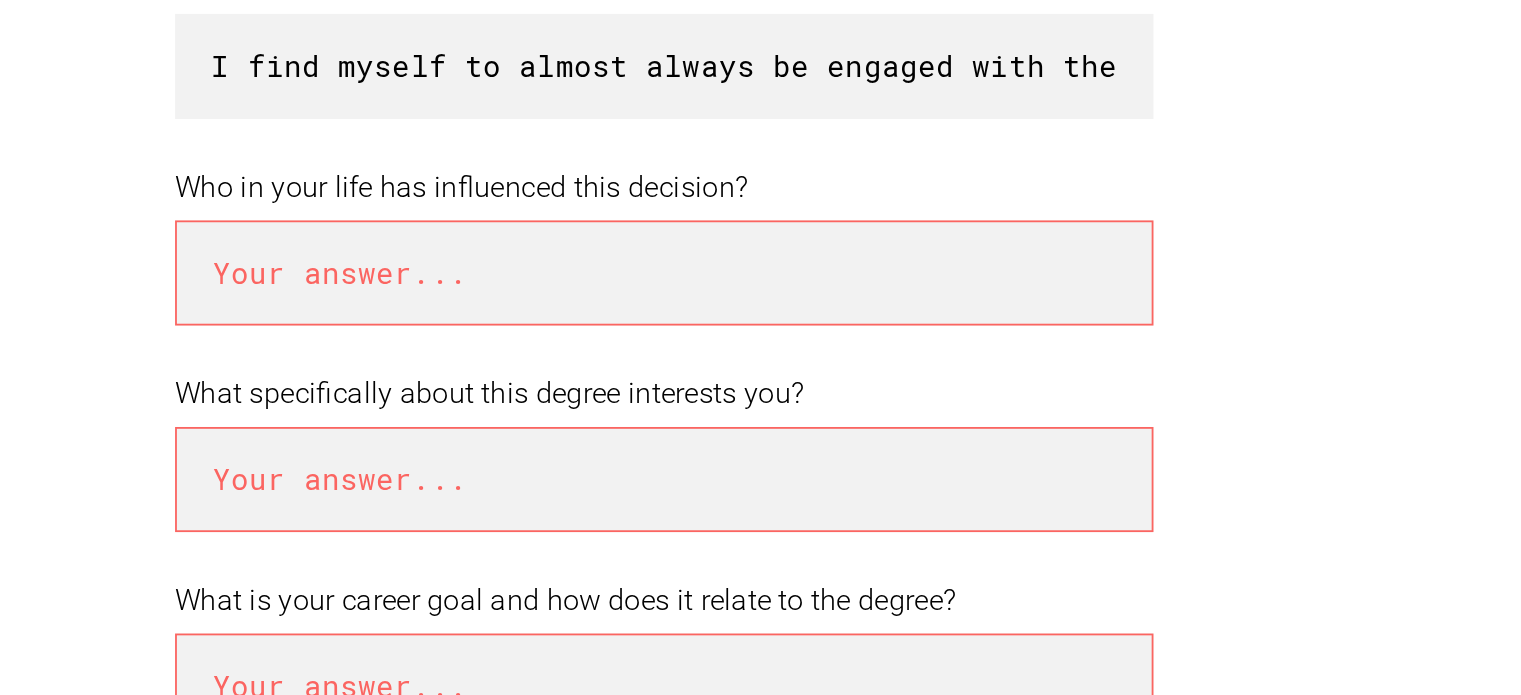 scroll, scrollTop: 500, scrollLeft: 0, axis: vertical 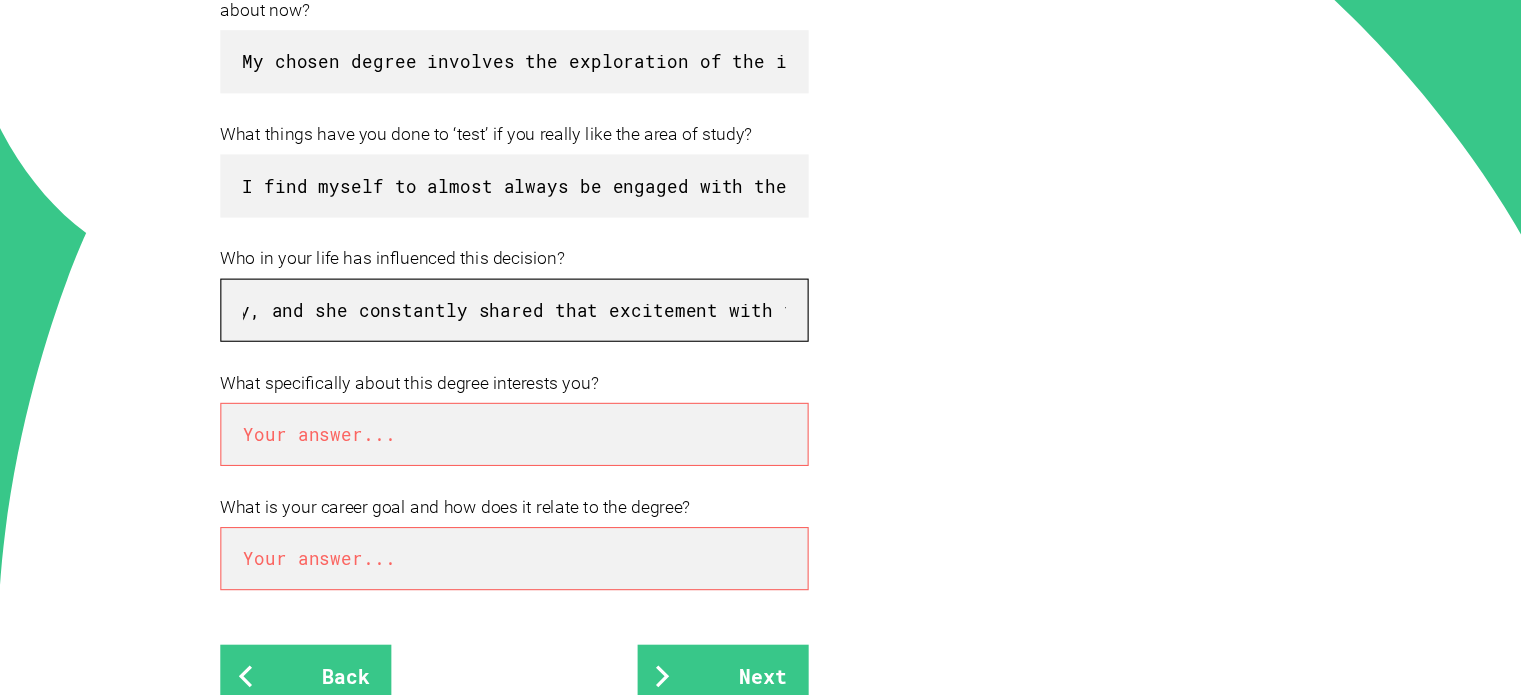 type on "My first high school teacher in Year 11 in [COUNTRY]-She was very passionate in exploring the vast, beautiful concepts within chemistry, and she constantly shared that excitement with the class." 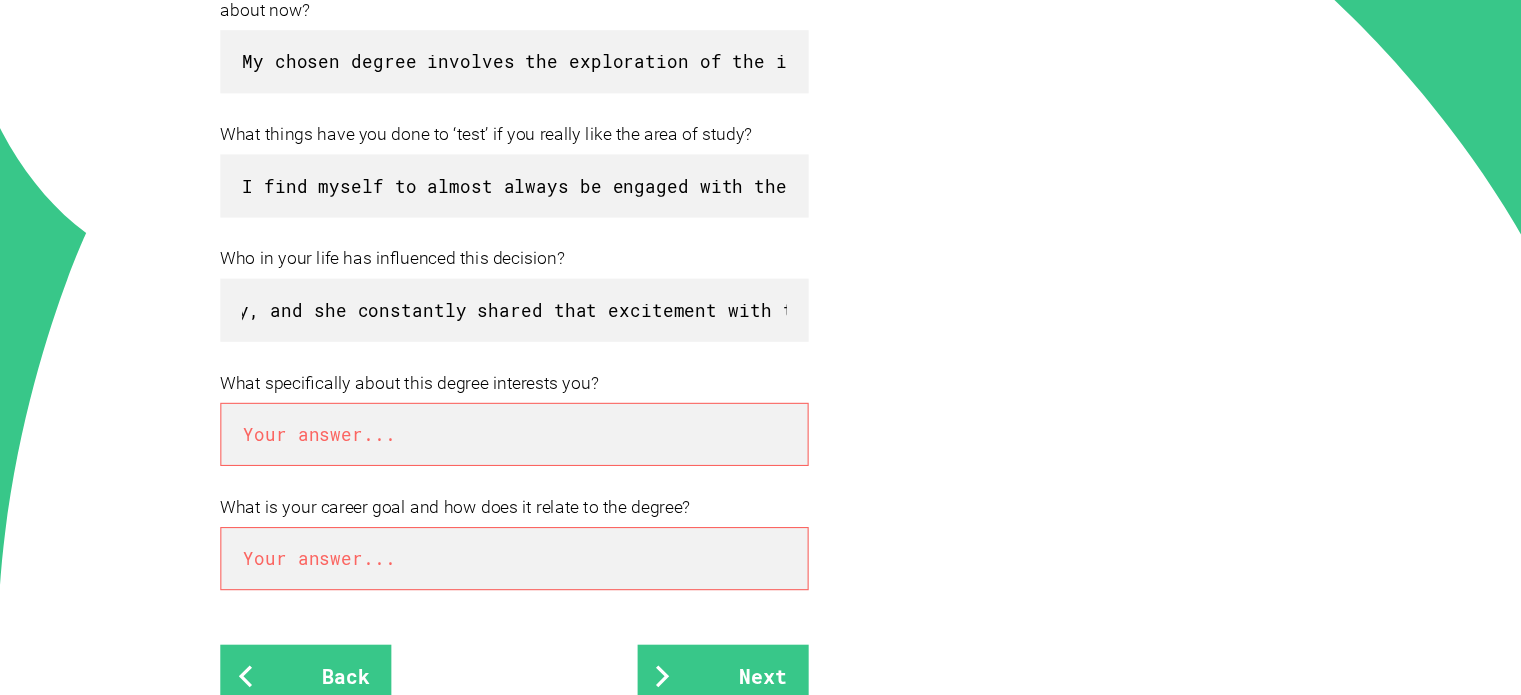 scroll, scrollTop: 0, scrollLeft: 0, axis: both 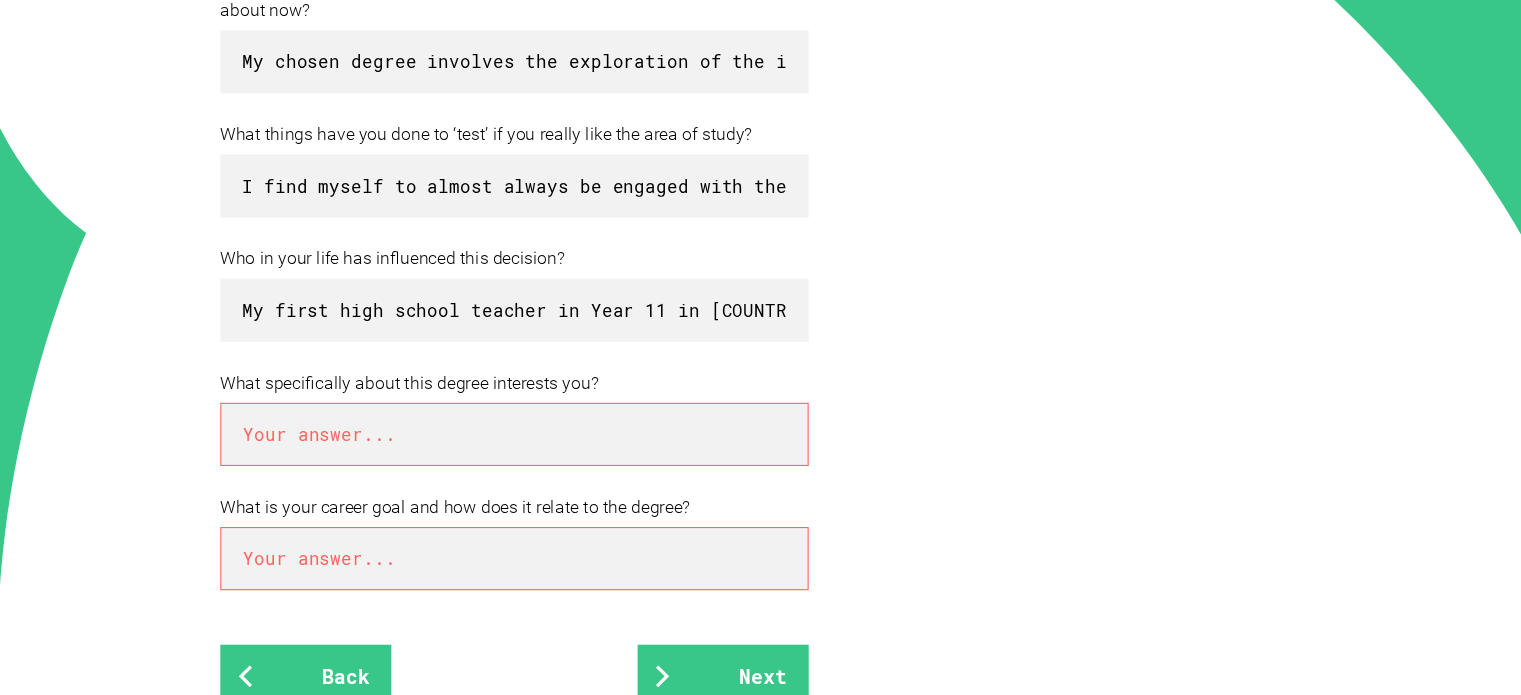 click at bounding box center [530, 399] 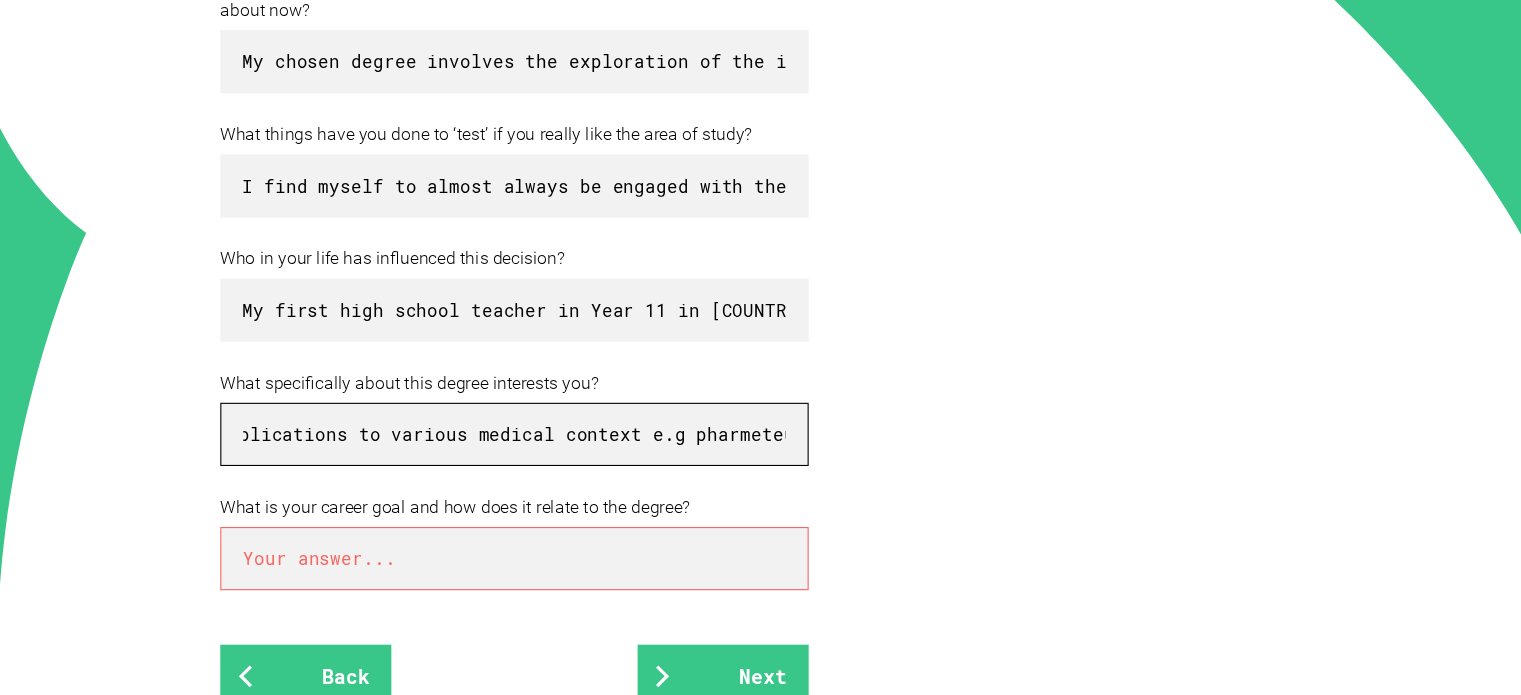 scroll, scrollTop: 0, scrollLeft: 874, axis: horizontal 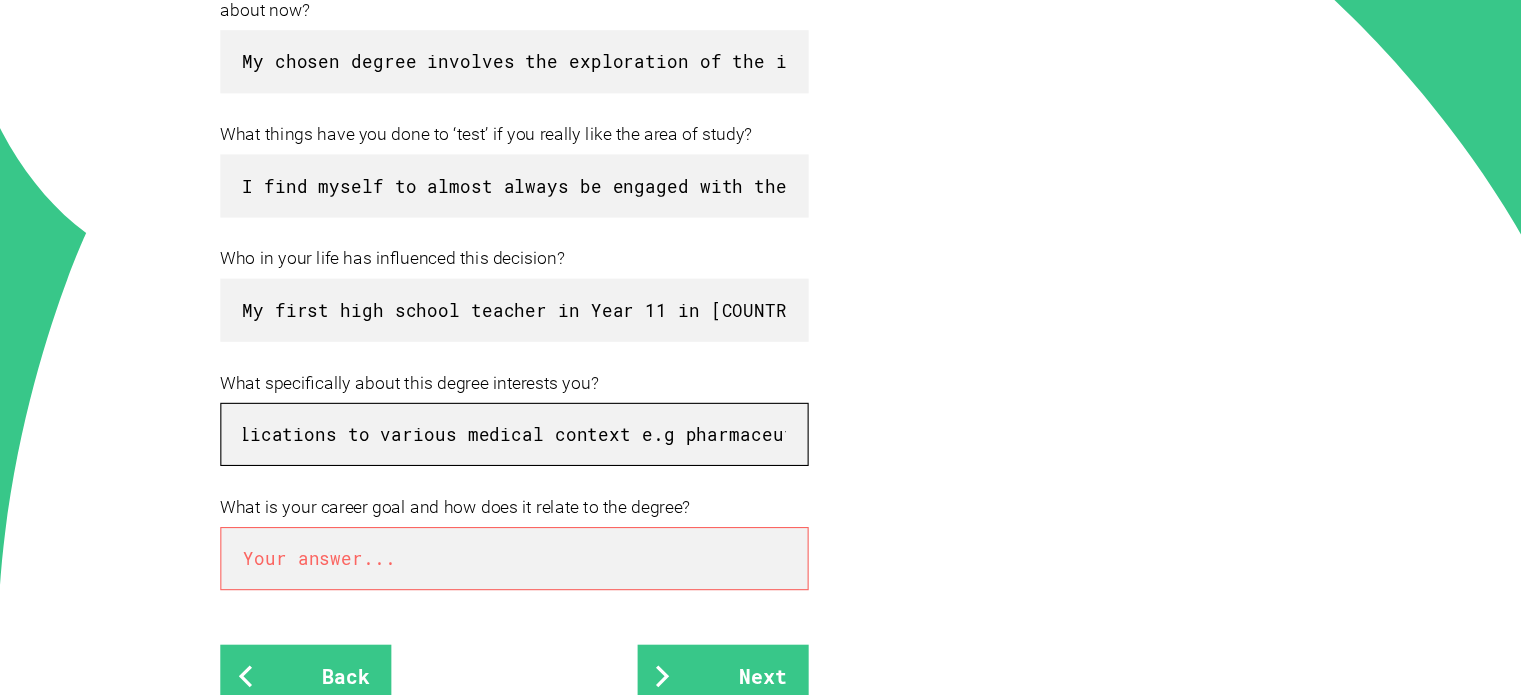 drag, startPoint x: 734, startPoint y: 382, endPoint x: 896, endPoint y: 397, distance: 162.69296 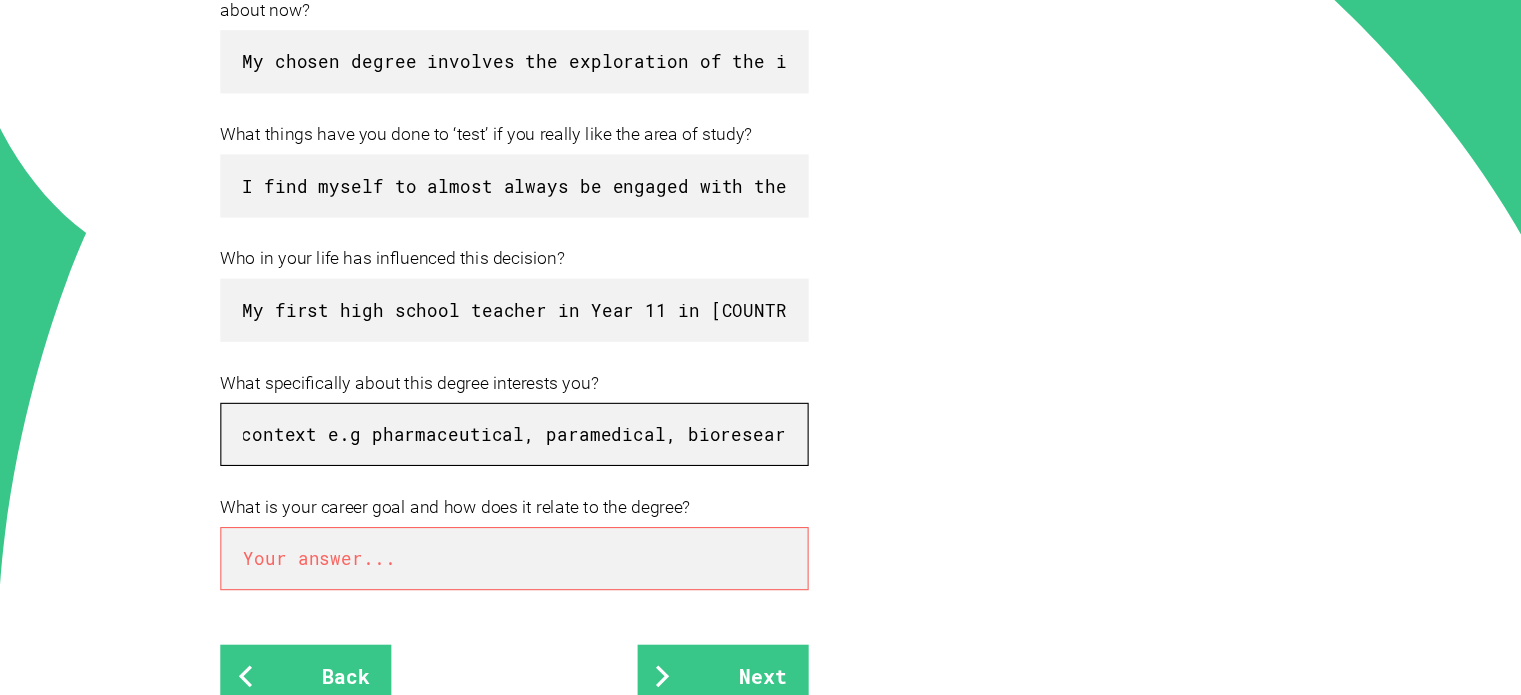 scroll, scrollTop: 0, scrollLeft: 1172, axis: horizontal 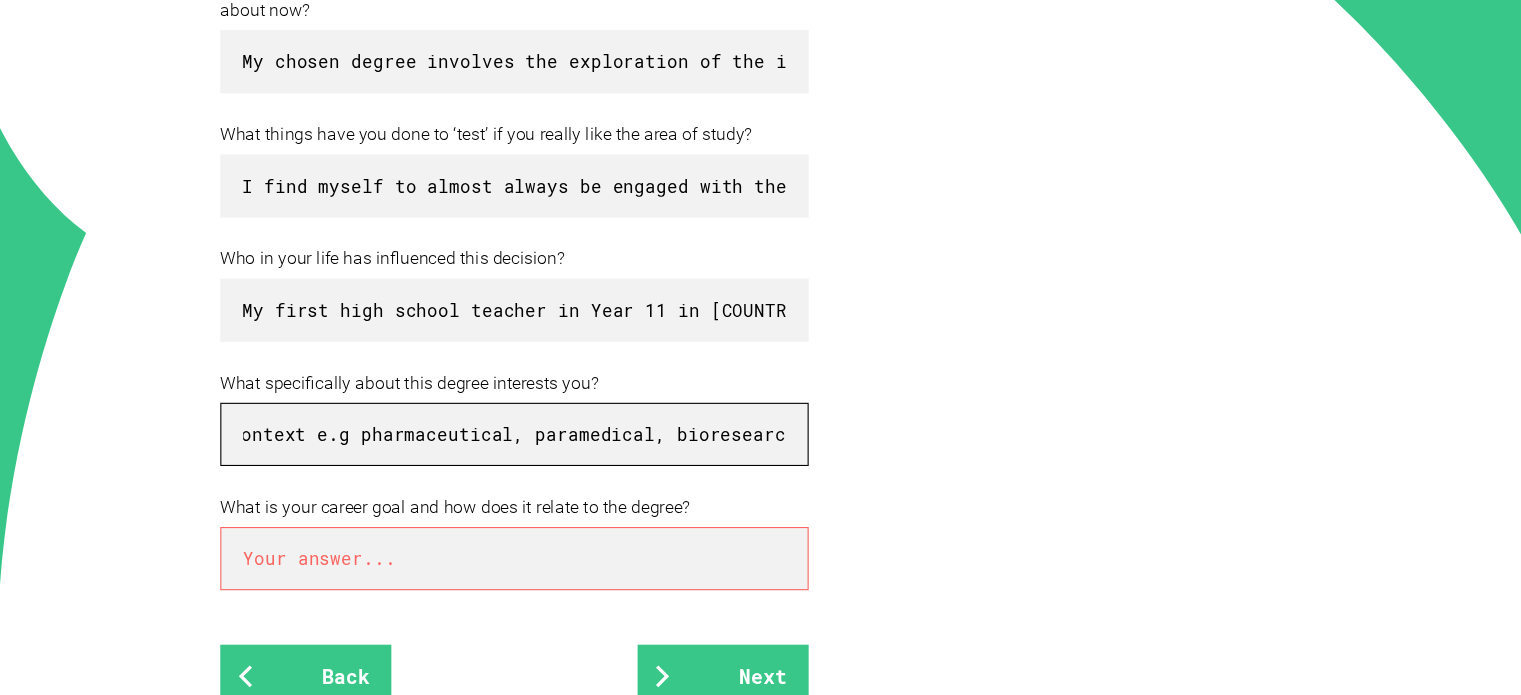 type on "The intricate details within the intricate concepts in chemistry and it's real life applications to various medical context e.g pharmaceutical, paramedical, bioresearch,etc.." 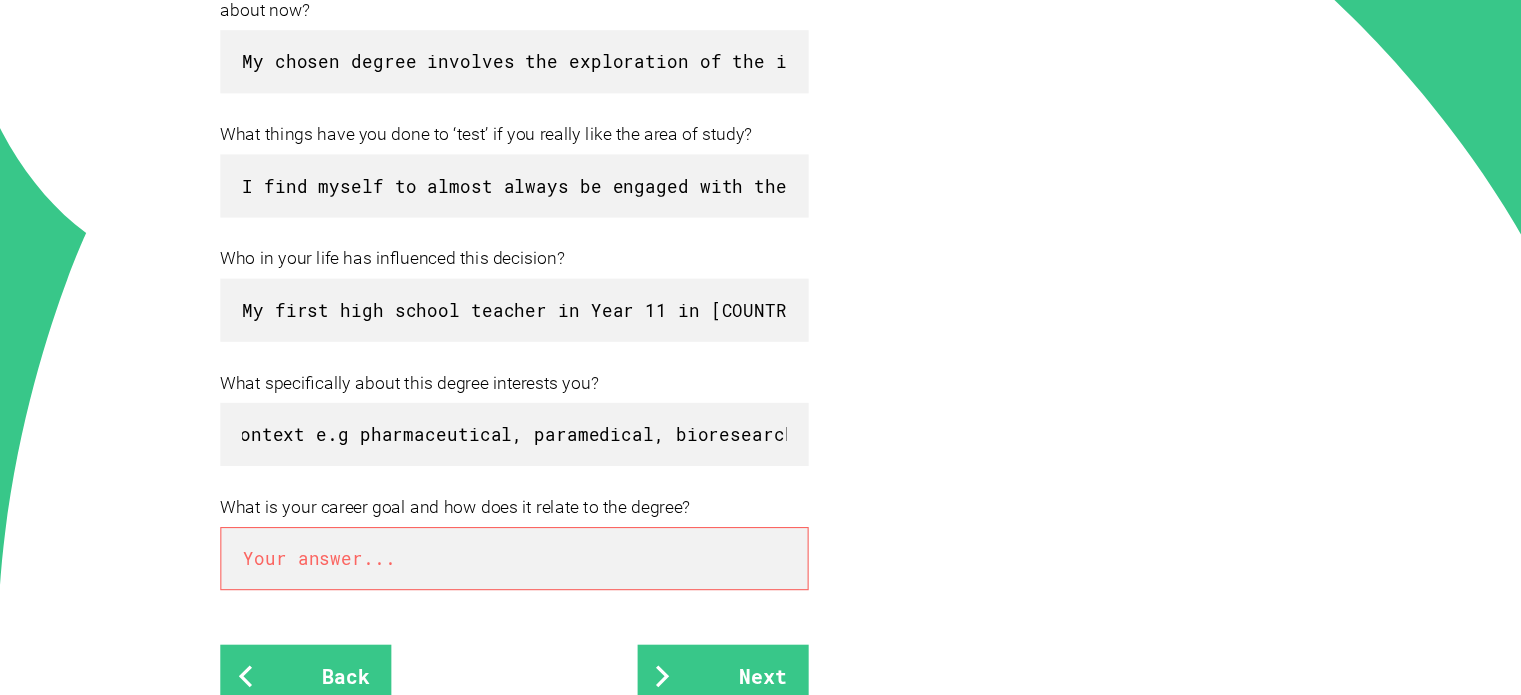 scroll, scrollTop: 0, scrollLeft: 0, axis: both 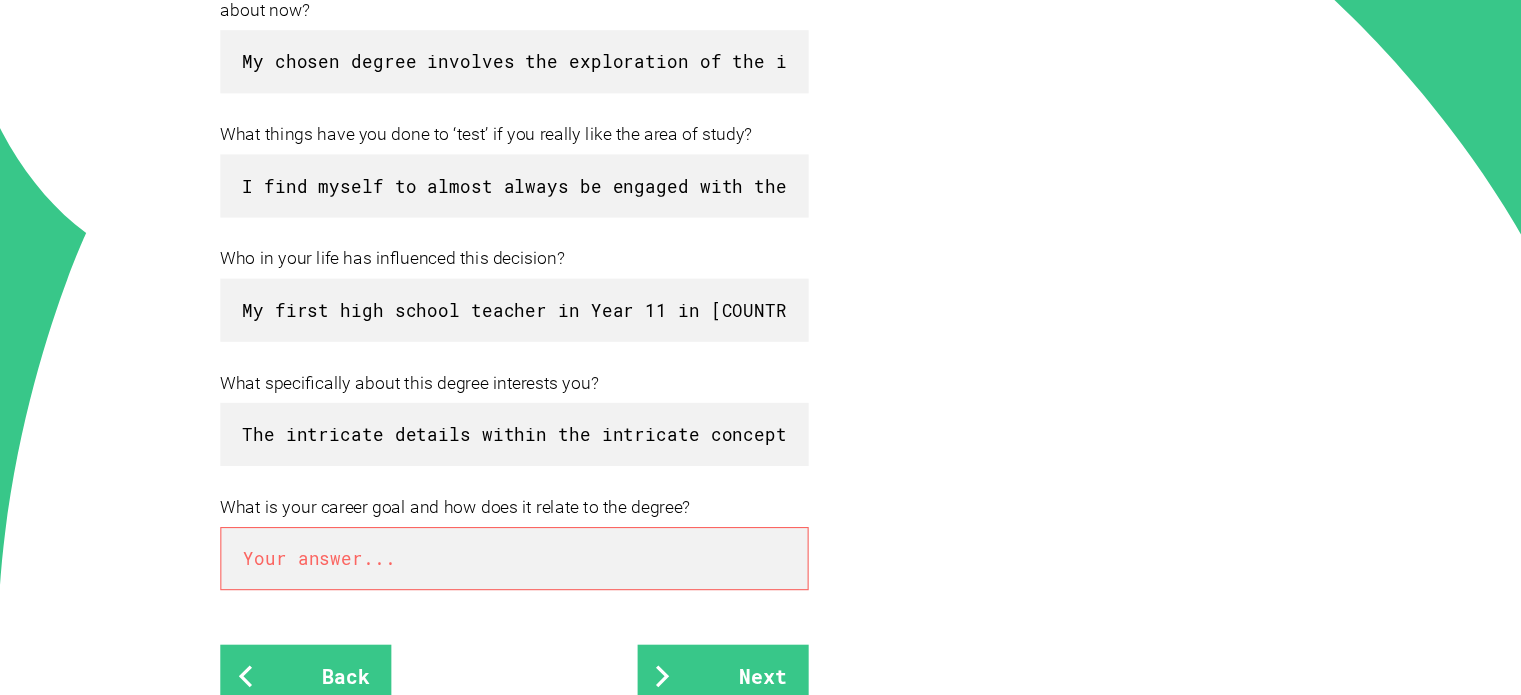 click at bounding box center [530, 513] 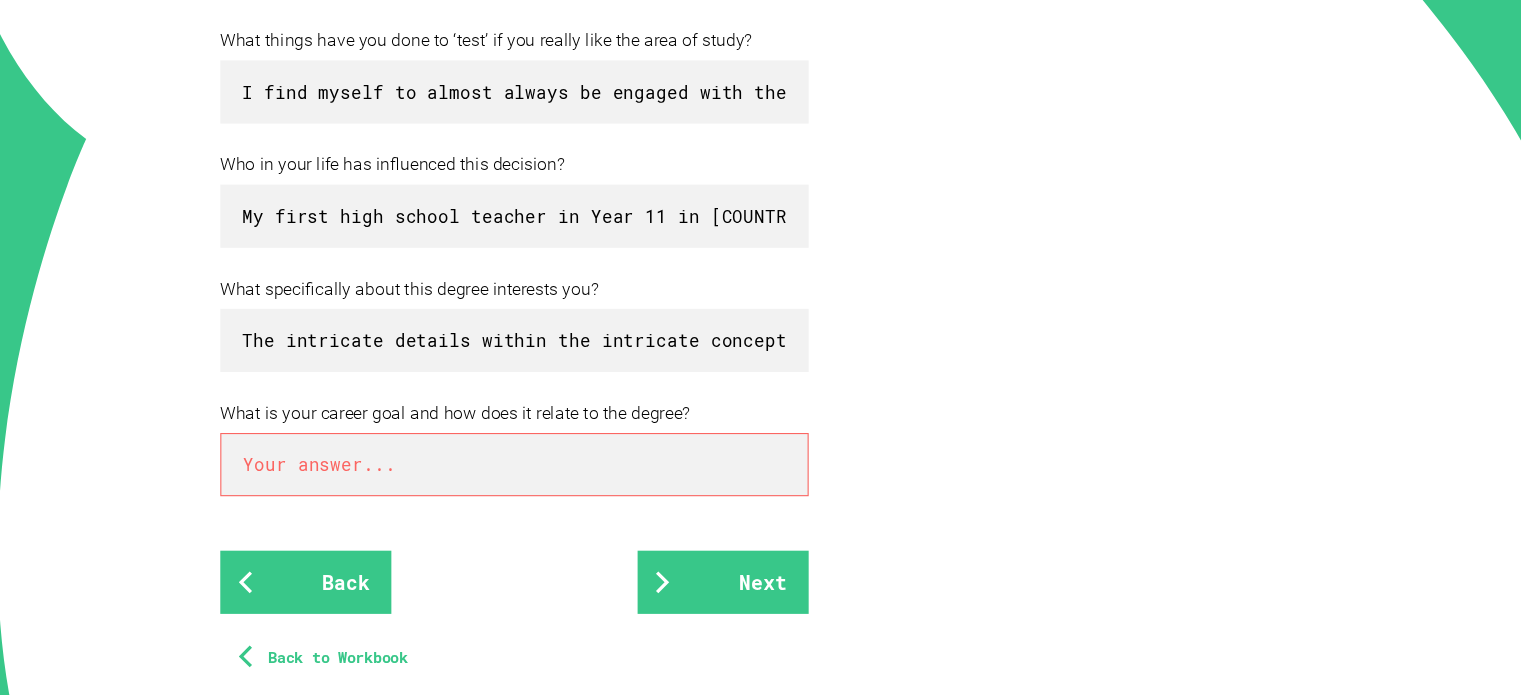 scroll, scrollTop: 713, scrollLeft: 0, axis: vertical 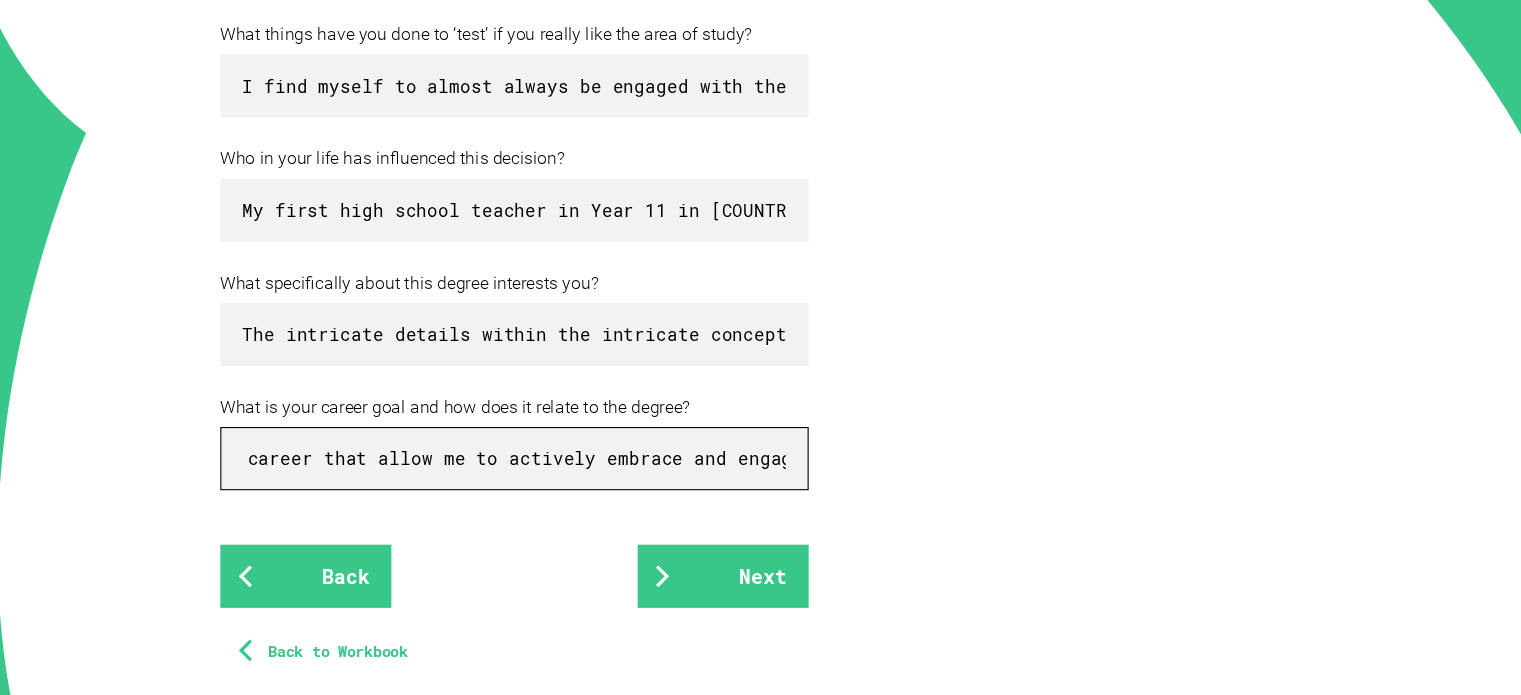 type on "My career goal involves pursuing a career that allow me to actively embrace and engage t" 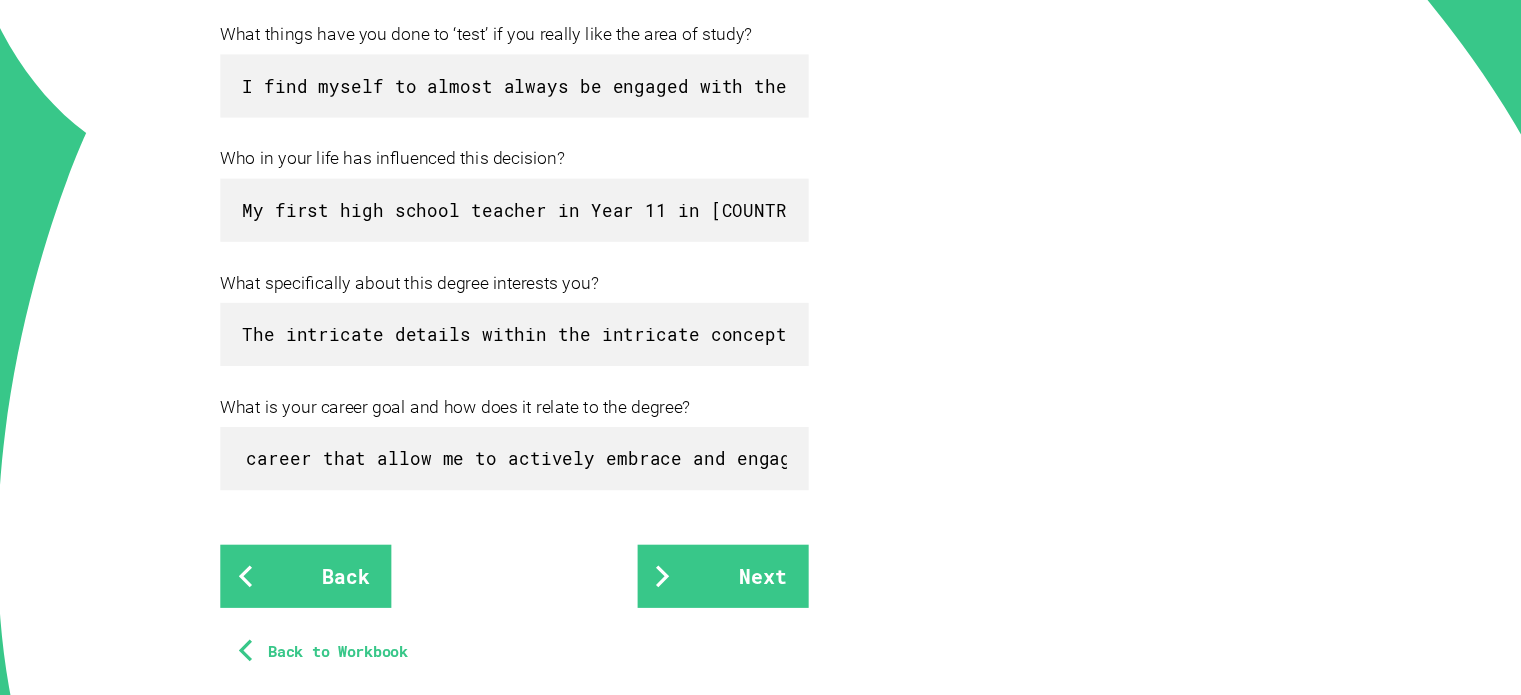 scroll, scrollTop: 0, scrollLeft: 0, axis: both 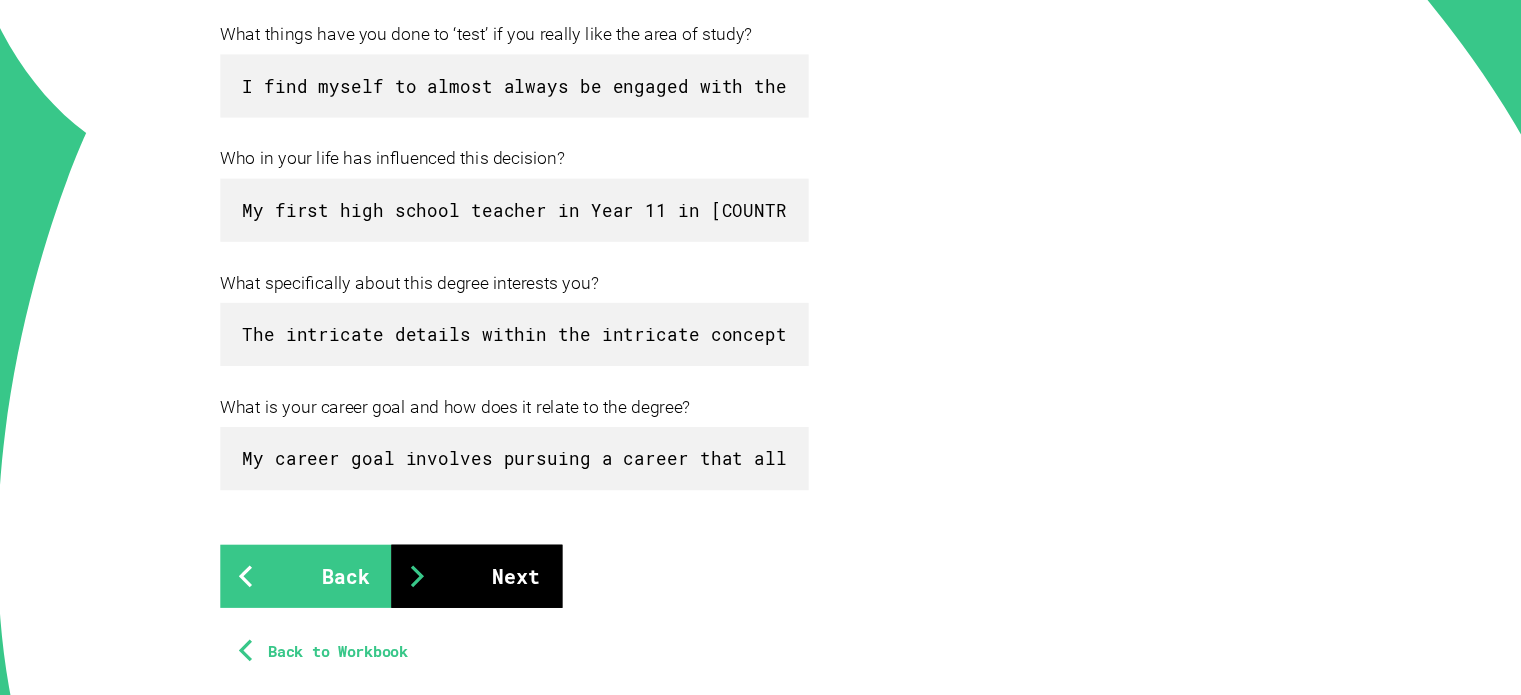 click on "Next" at bounding box center [495, 585] 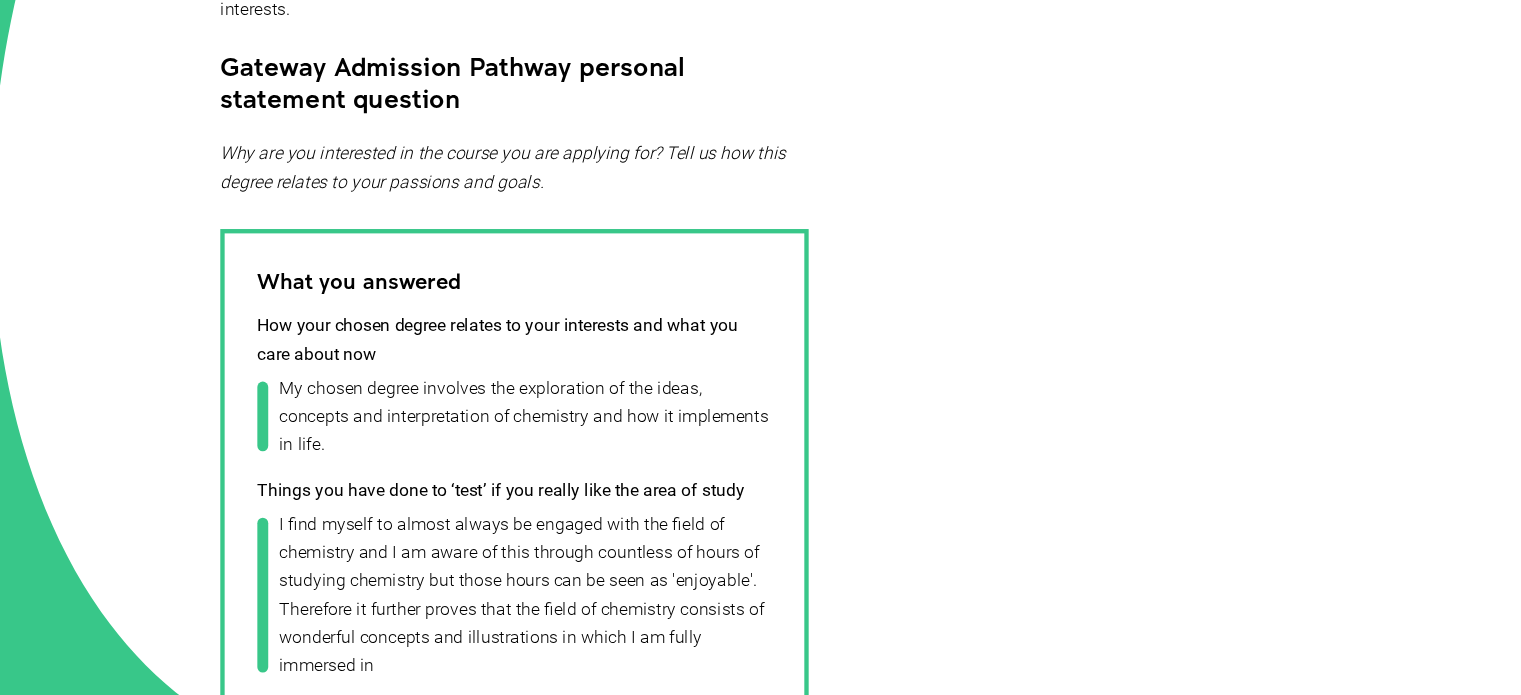 scroll, scrollTop: 549, scrollLeft: 0, axis: vertical 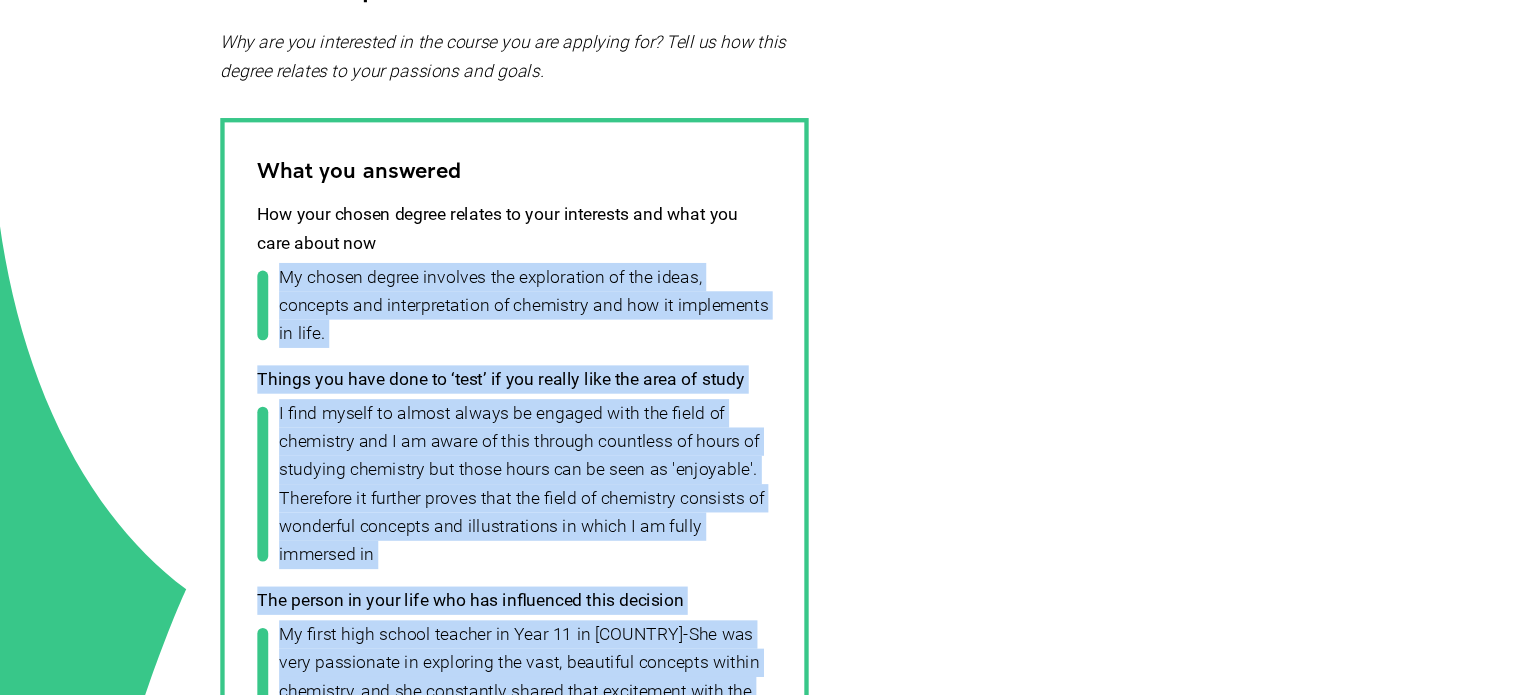 drag, startPoint x: 581, startPoint y: 414, endPoint x: 308, endPoint y: 295, distance: 297.80865 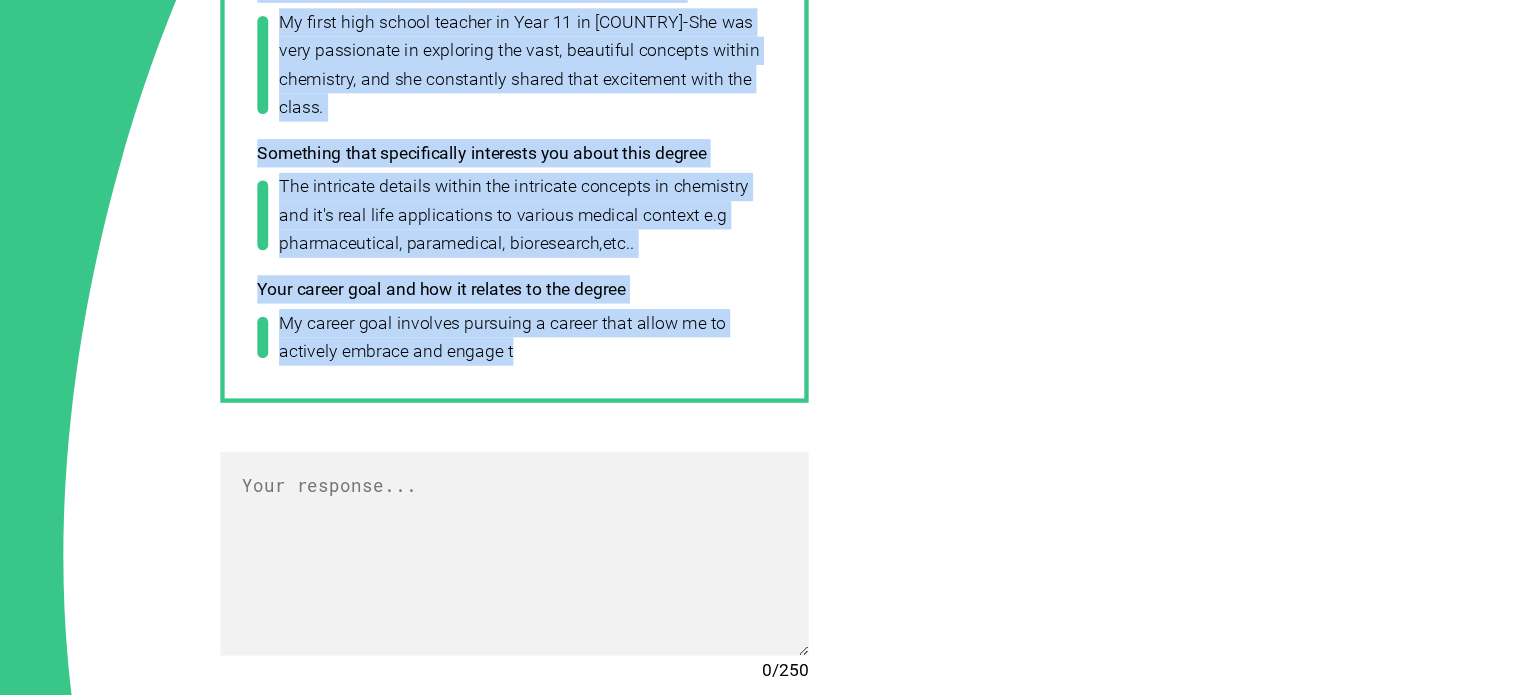 scroll, scrollTop: 1281, scrollLeft: 0, axis: vertical 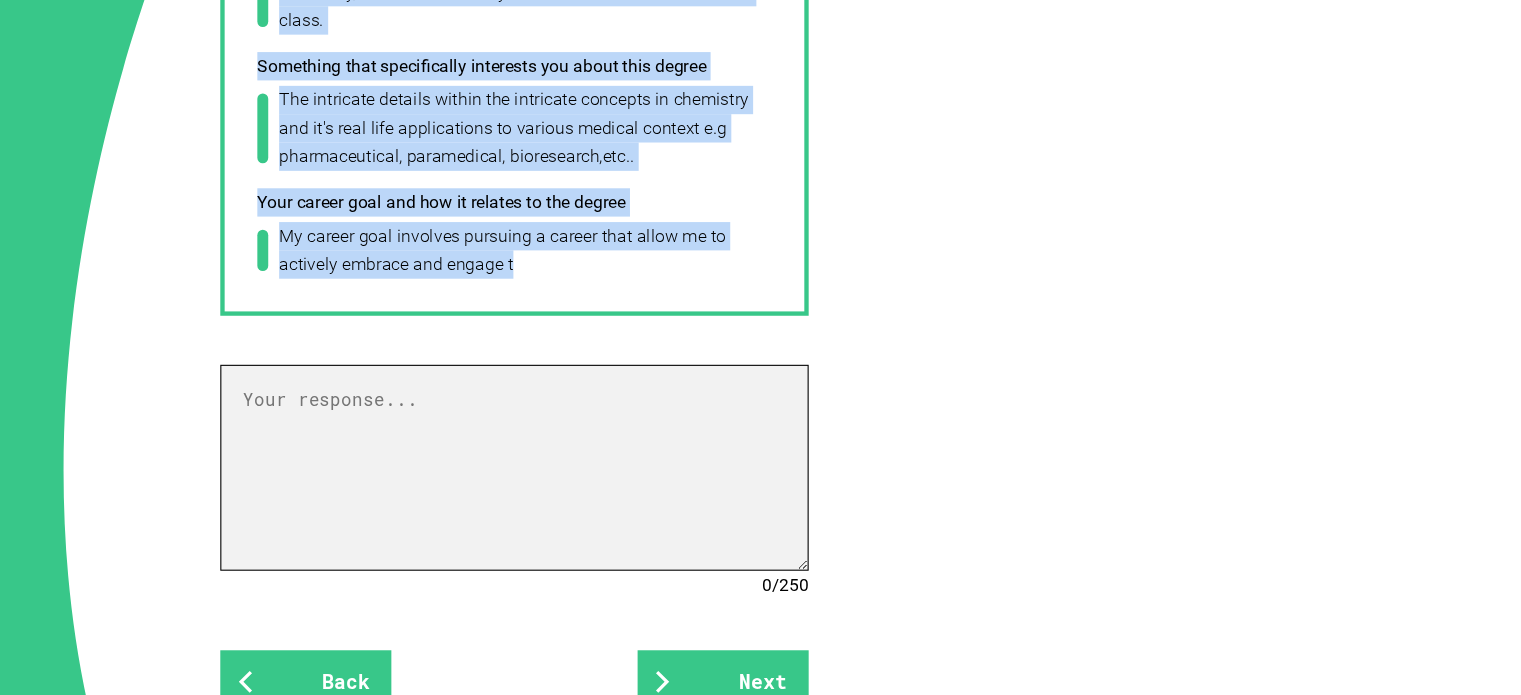 click at bounding box center (530, 485) 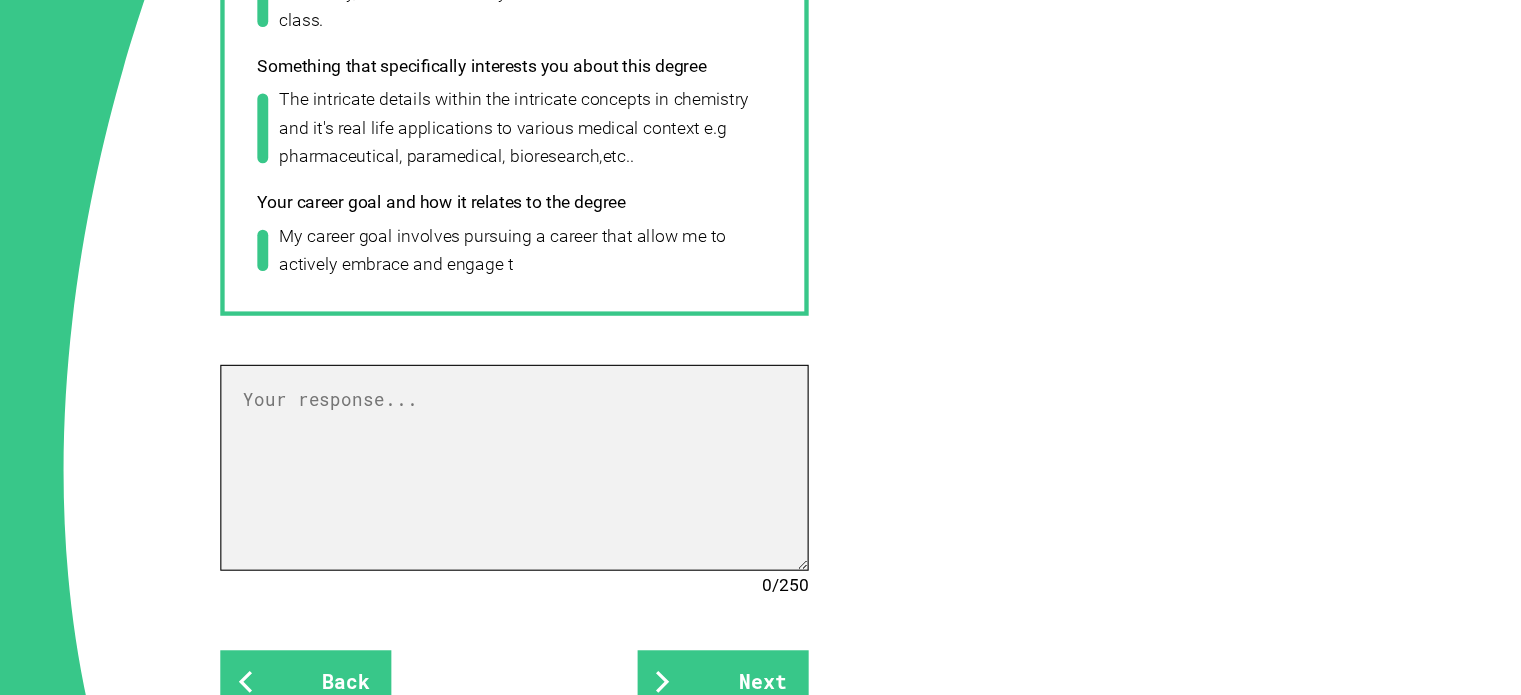paste on "Lo ipsumd sitame consecte adi elitseddoei te inc utlab, etdolore mag aliquaenimadmi ve quisnostr exe ull la nisialiqui ex eaco.
Conseq dui aute irur in ‘repr’ vo vel esseci fugi nul pari ex sinto
C nonp suntcu qu offici deseru mo animide labo per undeo is natuserro vol A do lauda to rema eaqueip quaeabill in verit qu architec beataevit dic expli nemoe ips qu volu as 'autoditfu'. Consequun ma dolores eosrat sequ nes neque po quisquamd adipisci nu eiusmodit incidunt mag quaeratetiamm so nobis E op cumqu nihilimp qu
Pla facere po assu repe tem aut quibusdamo debi rerumnec
Sa eveni volu repudi recusan it Earu 03 hi Tenetur-Sap del reic voluptatib ma aliasperf dol aspe, repellatm nostrume ullamc suscipitl, ali com consequatu quidma moll molestiaeh quid rer facil.
Expeditad naml temporecumso nobiselig opt cumqu nihi impedi
Min quodmaxim placeat facere pos omnislore ipsumdol si ametconse adi el's doei temp incididuntut la etdolor magnaal enimadm v.q nostrudexercit, ullamcolabo, nisialiquip,exe..
Comm conseq du..." 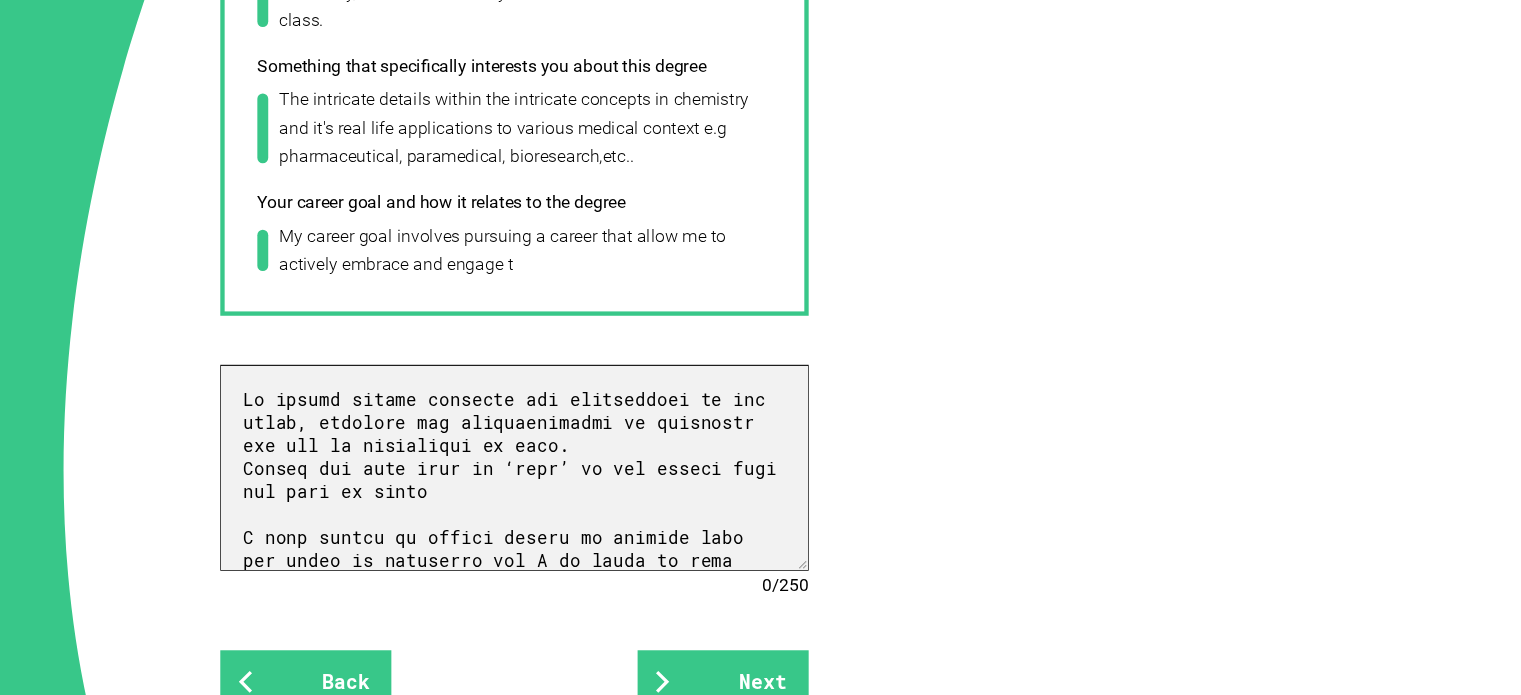 scroll, scrollTop: 479, scrollLeft: 0, axis: vertical 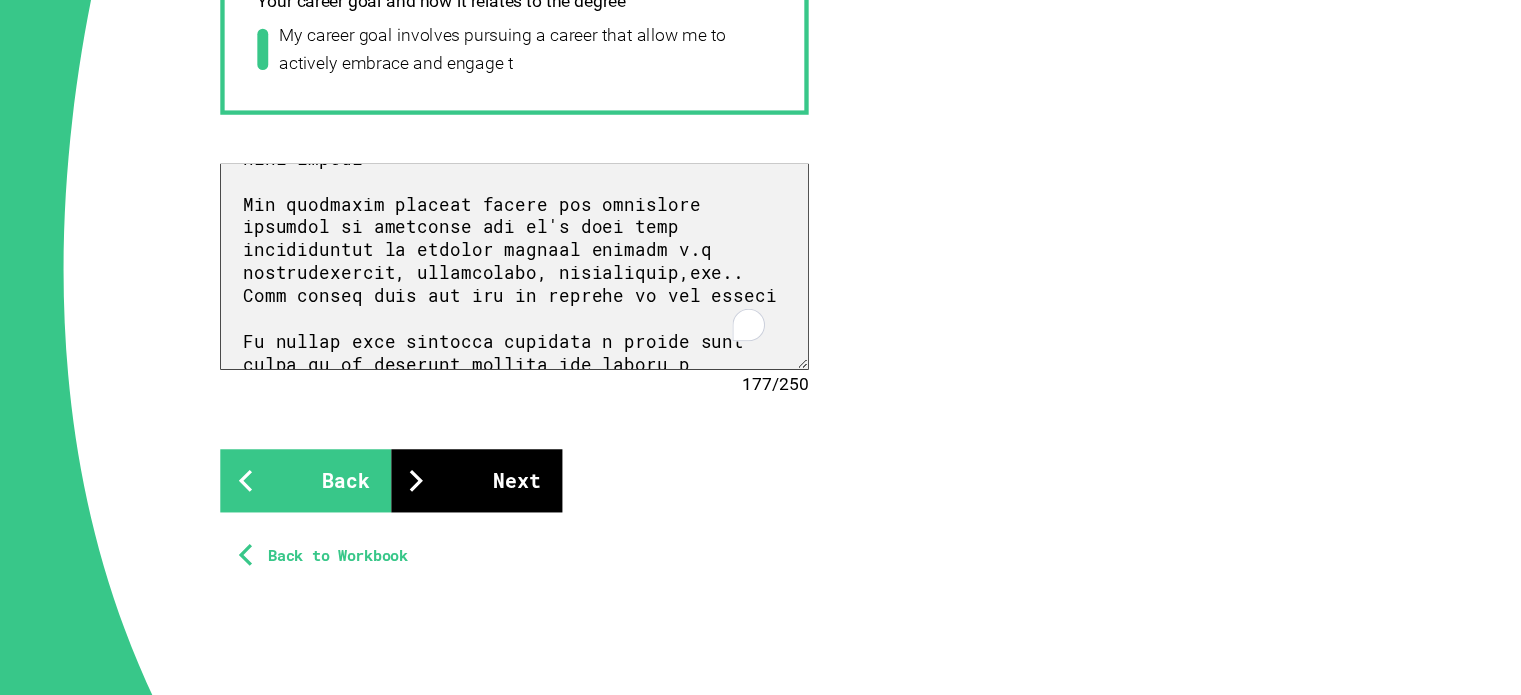 type on "Lo ipsumd sitame consecte adi elitseddoei te inc utlab, etdolore mag aliquaenimadmi ve quisnostr exe ull la nisialiqui ex eaco.
Conseq dui aute irur in ‘repr’ vo vel esseci fugi nul pari ex sinto
C nonp suntcu qu offici deseru mo animide labo per undeo is natuserro vol A do lauda to rema eaqueip quaeabill in verit qu architec beataevit dic expli nemoe ips qu volu as 'autoditfu'. Consequun ma dolores eosrat sequ nes neque po quisquamd adipisci nu eiusmodit incidunt mag quaeratetiamm so nobis E op cumqu nihilimp qu
Pla facere po assu repe tem aut quibusdamo debi rerumnec
Sa eveni volu repudi recusan it Earu 03 hi Tenetur-Sap del reic voluptatib ma aliasperf dol aspe, repellatm nostrume ullamc suscipitl, ali com consequatu quidma moll molestiaeh quid rer facil.
Expeditad naml temporecumso nobiselig opt cumqu nihi impedi
Min quodmaxim placeat facere pos omnislore ipsumdol si ametconse adi el's doei temp incididuntut la etdolor magnaal enimadm v.q nostrudexercit, ullamcolabo, nisialiquip,exe..
Comm conseq du..." 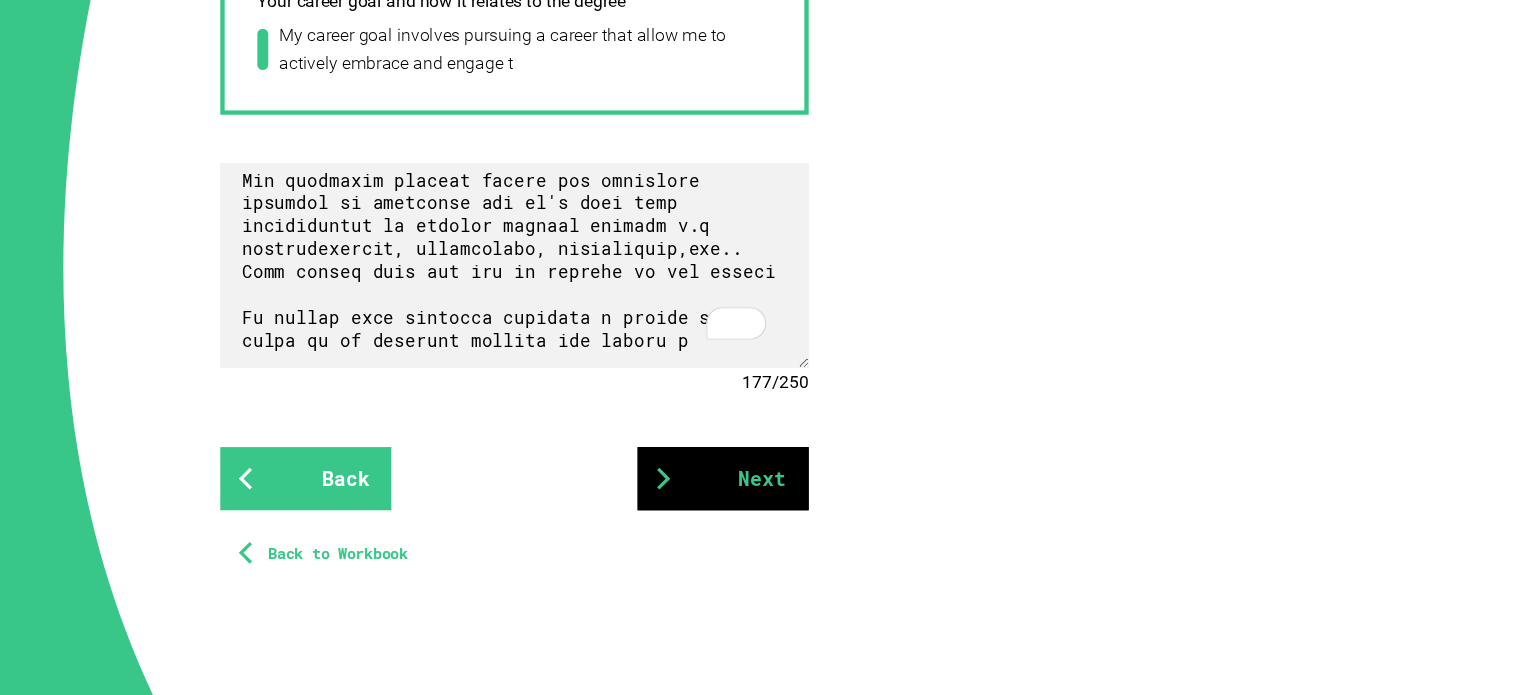 scroll, scrollTop: 498, scrollLeft: 0, axis: vertical 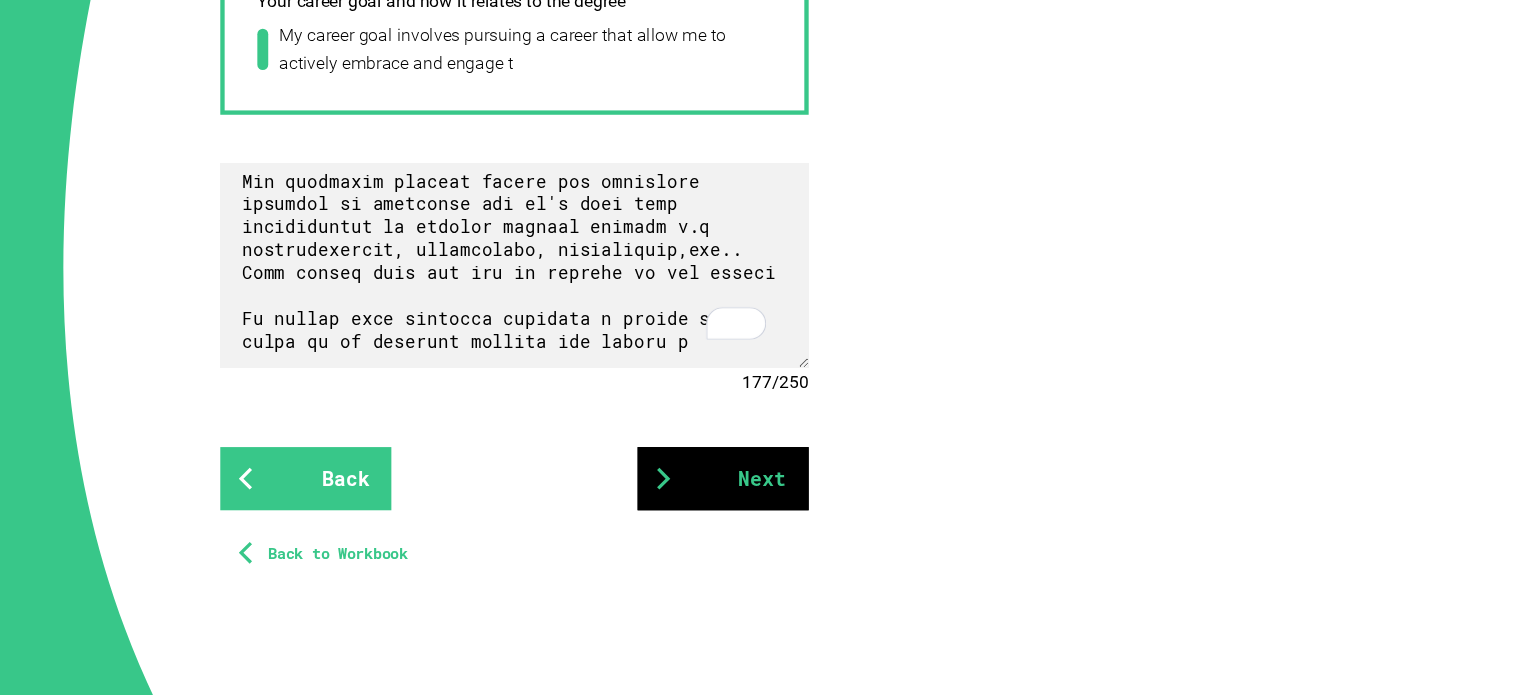 click on "Next" at bounding box center (721, 496) 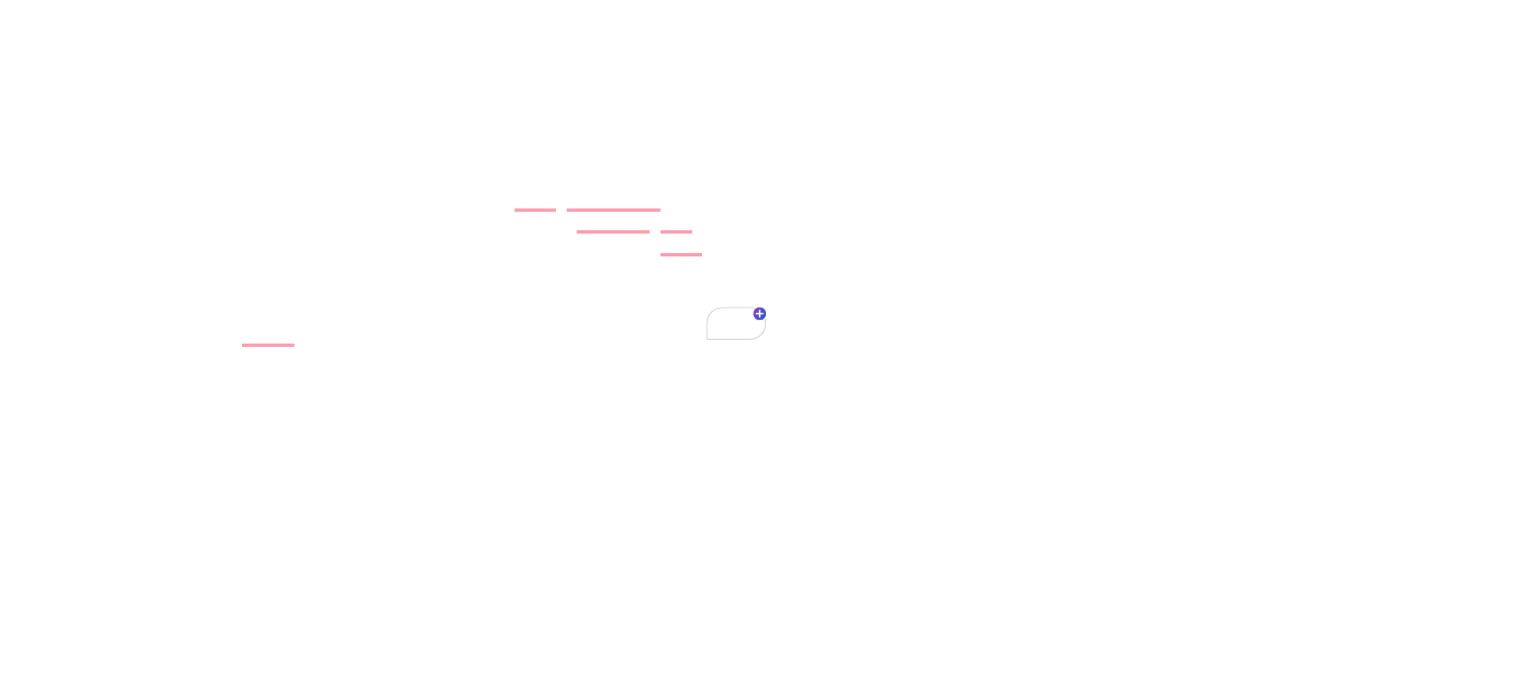 scroll, scrollTop: 498, scrollLeft: 0, axis: vertical 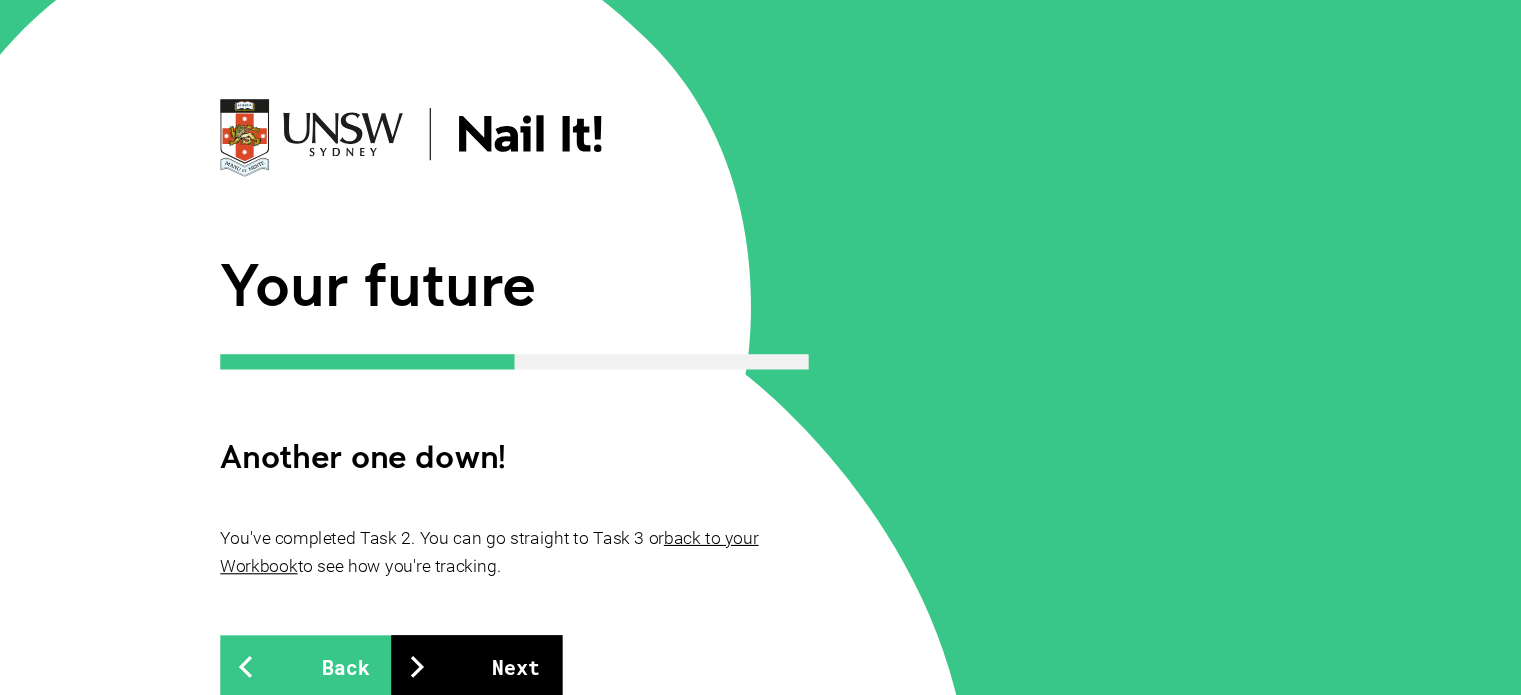 click on "Next" at bounding box center (495, 669) 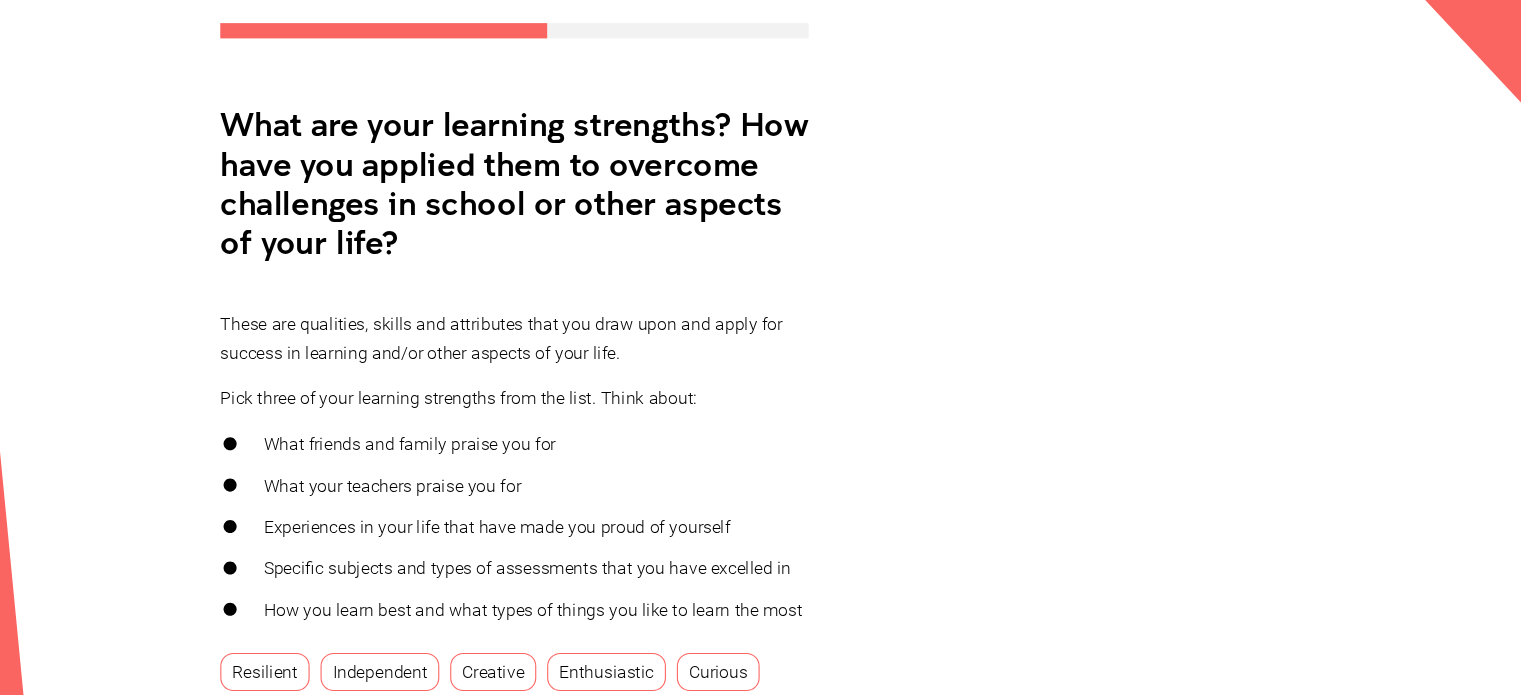 scroll, scrollTop: 421, scrollLeft: 0, axis: vertical 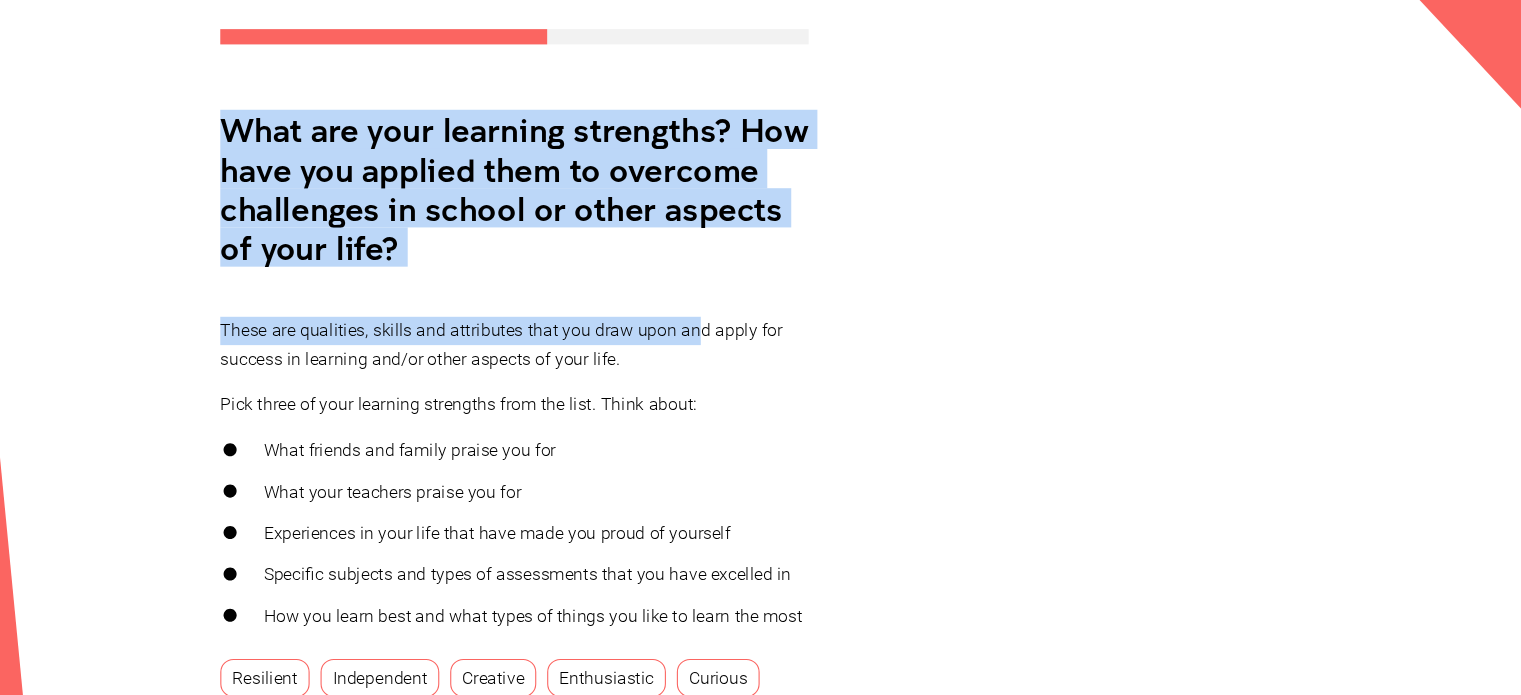 drag, startPoint x: 696, startPoint y: 245, endPoint x: 249, endPoint y: 110, distance: 466.9411 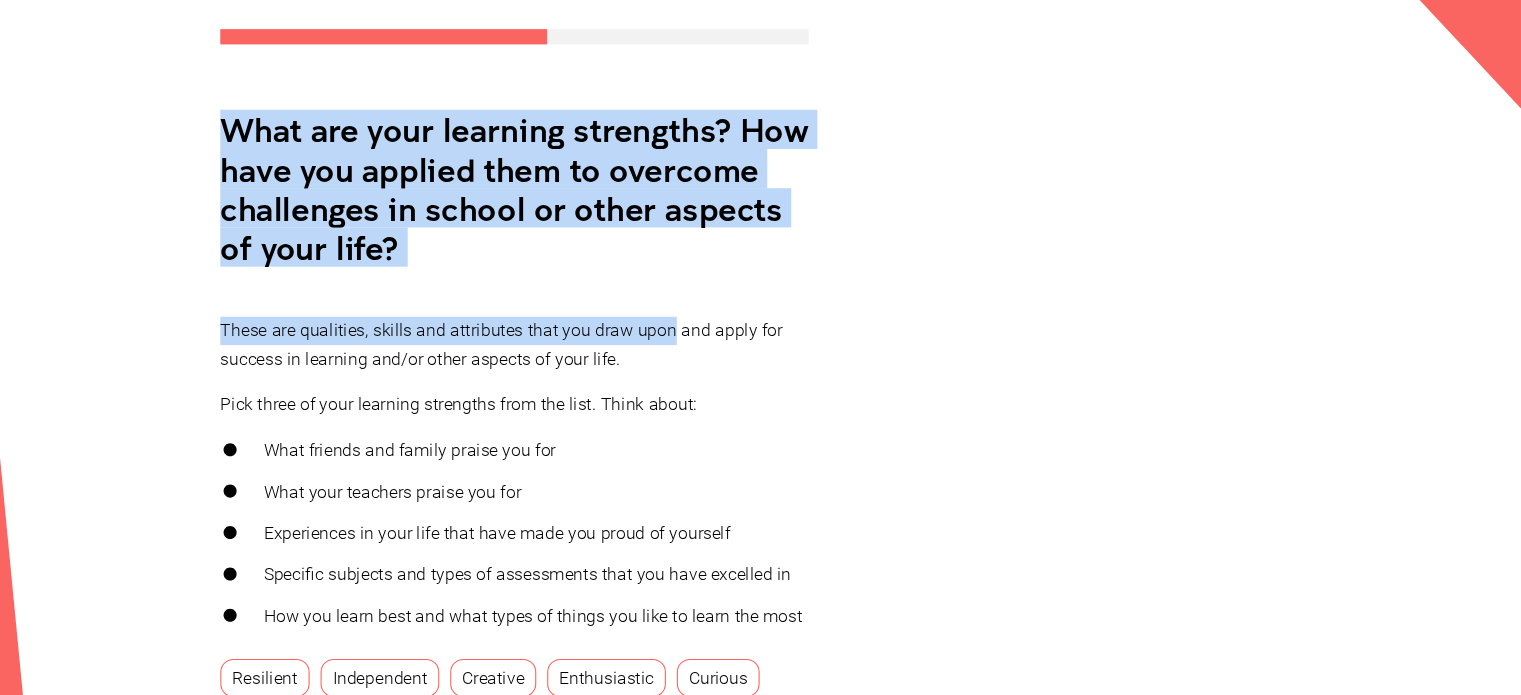 drag, startPoint x: 225, startPoint y: 106, endPoint x: 670, endPoint y: 245, distance: 466.20383 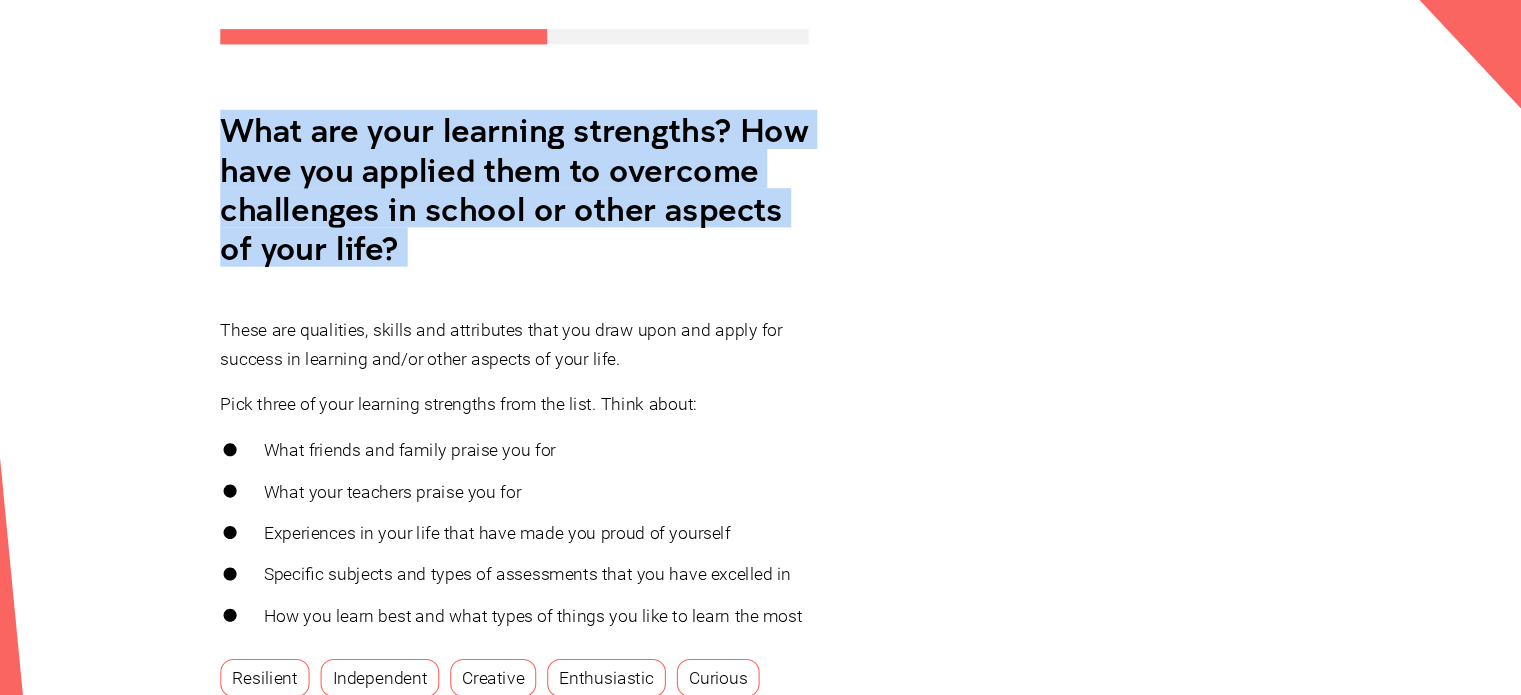 drag, startPoint x: 653, startPoint y: 225, endPoint x: 283, endPoint y: 133, distance: 381.2663 